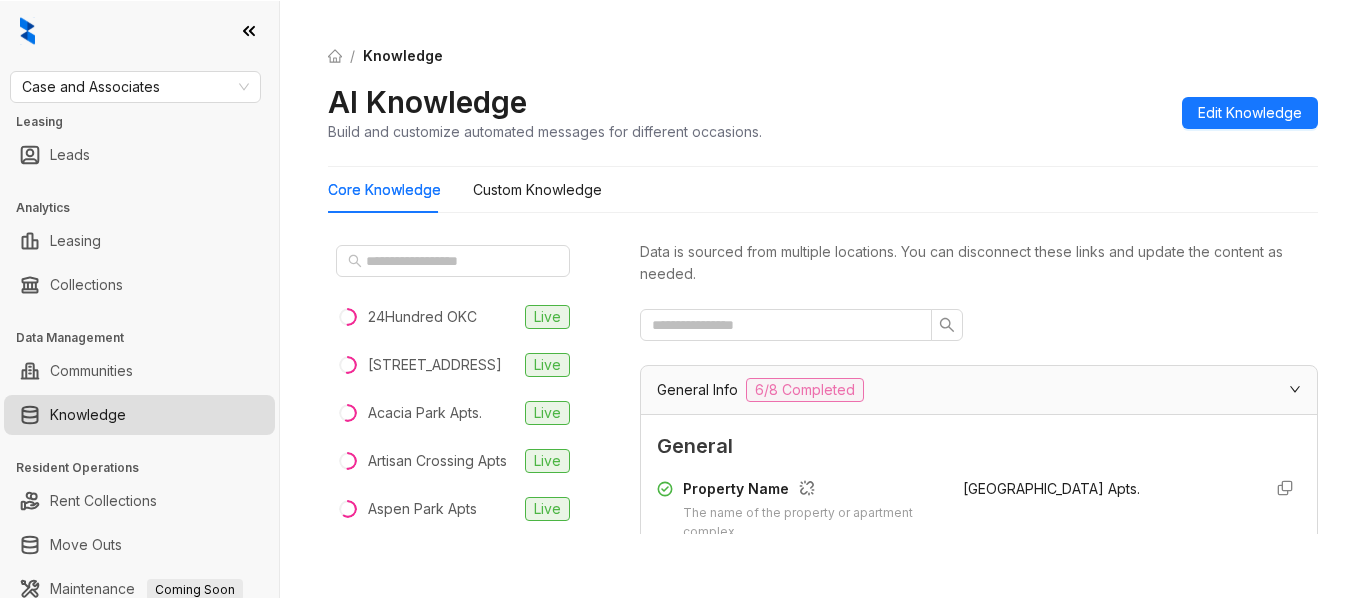 scroll, scrollTop: 0, scrollLeft: 0, axis: both 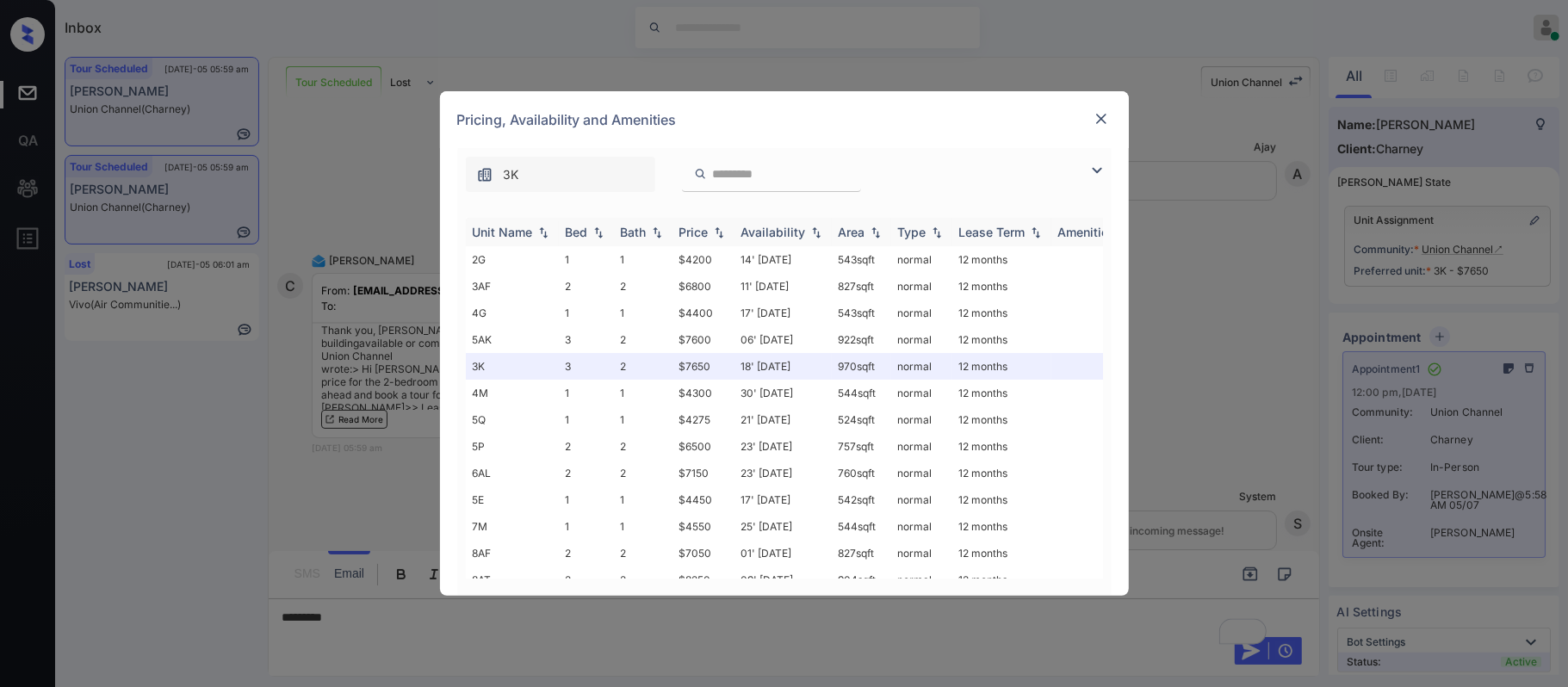 click on "Price" at bounding box center [694, 232] 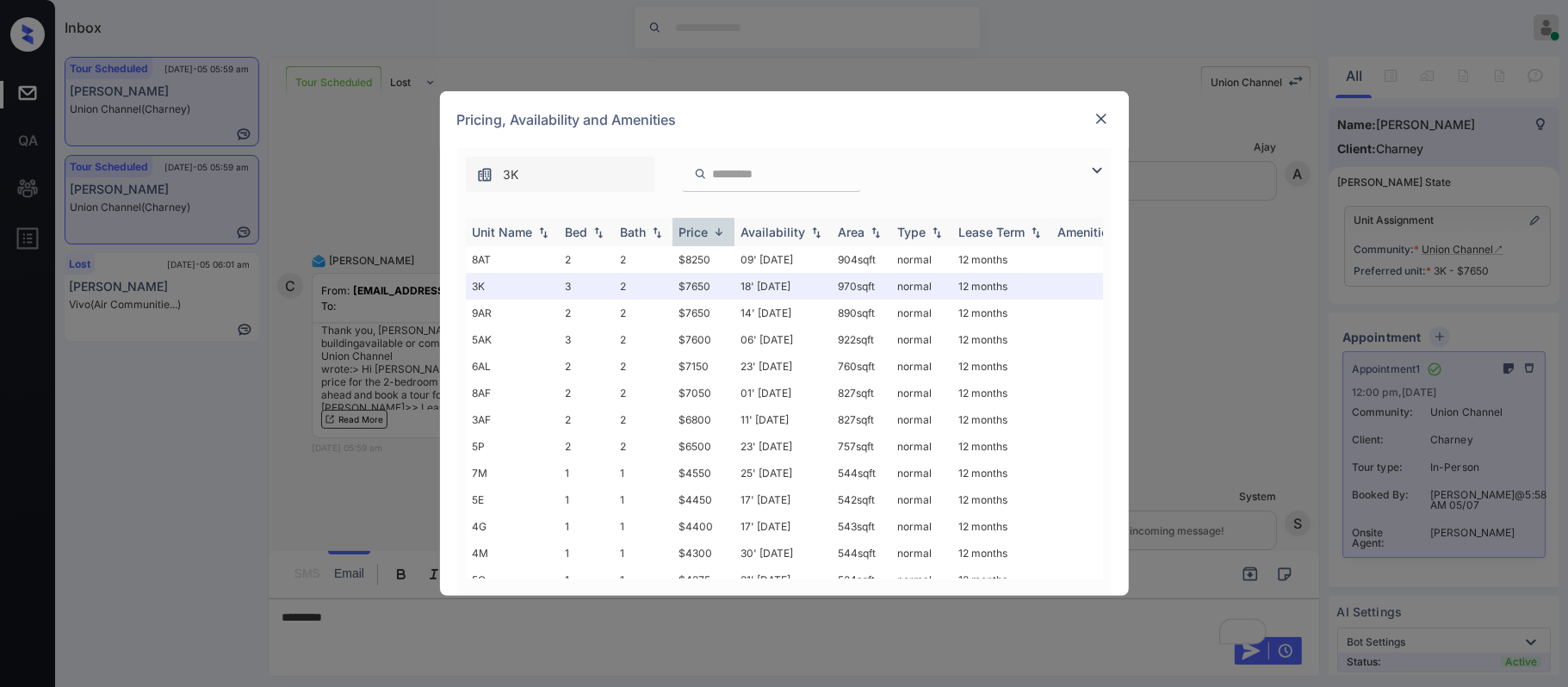 click on "Price" at bounding box center [694, 232] 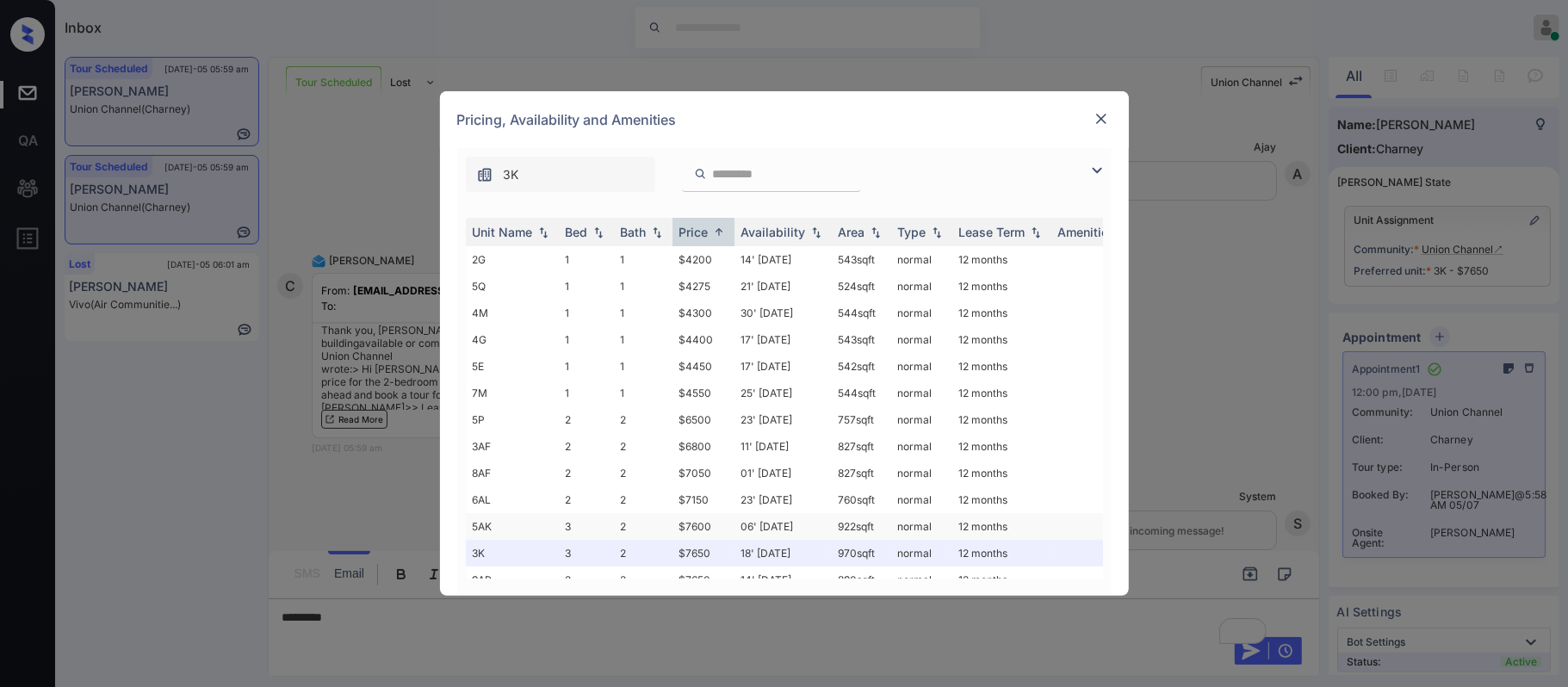 click on "normal" at bounding box center (921, 526) 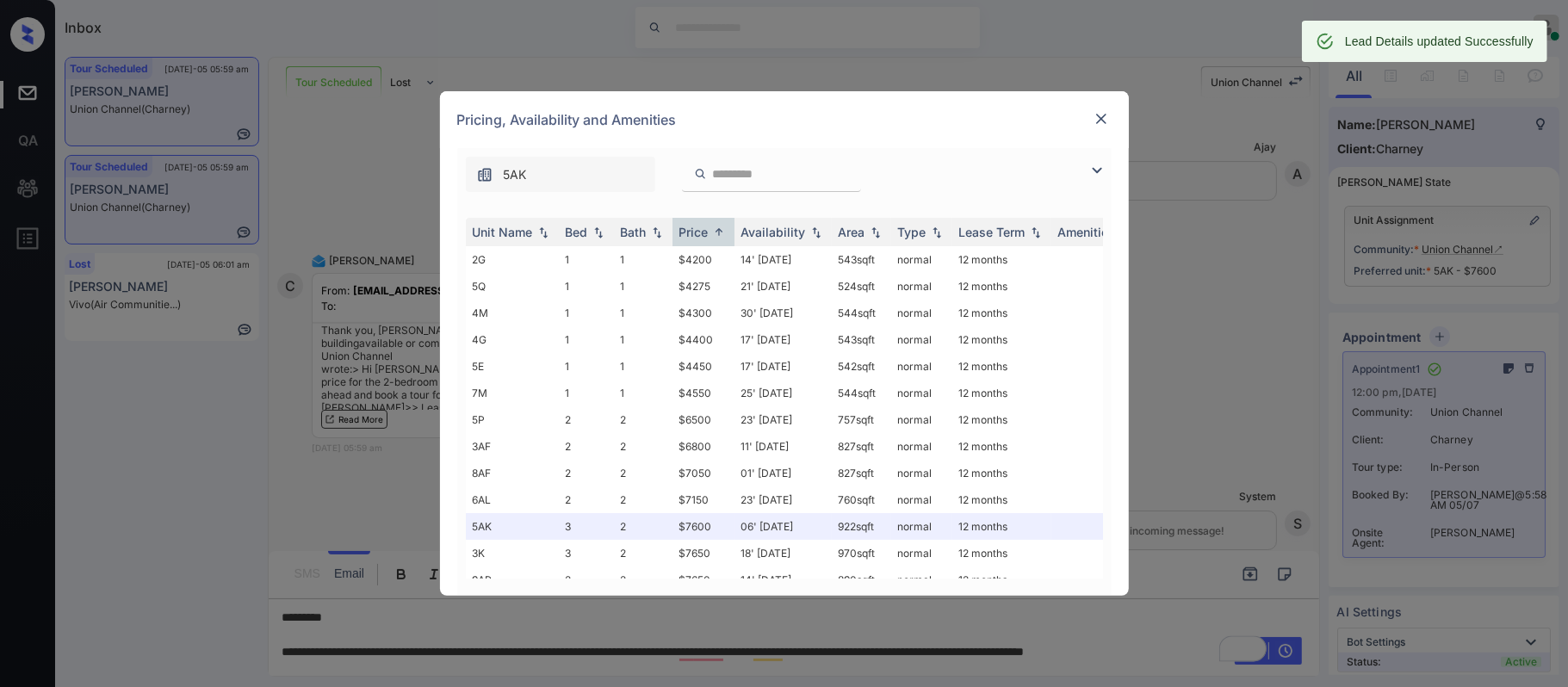 scroll, scrollTop: 36, scrollLeft: 0, axis: vertical 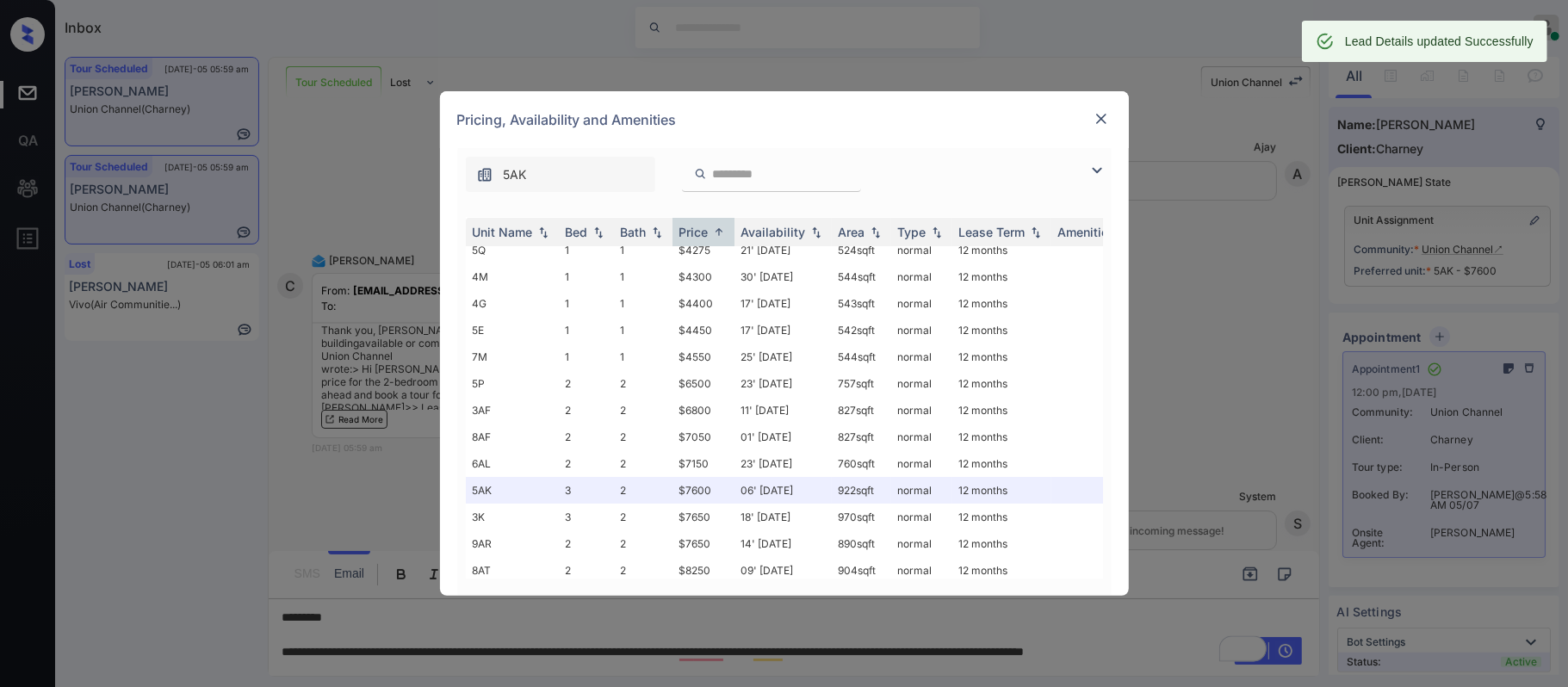 click at bounding box center (1101, 119) 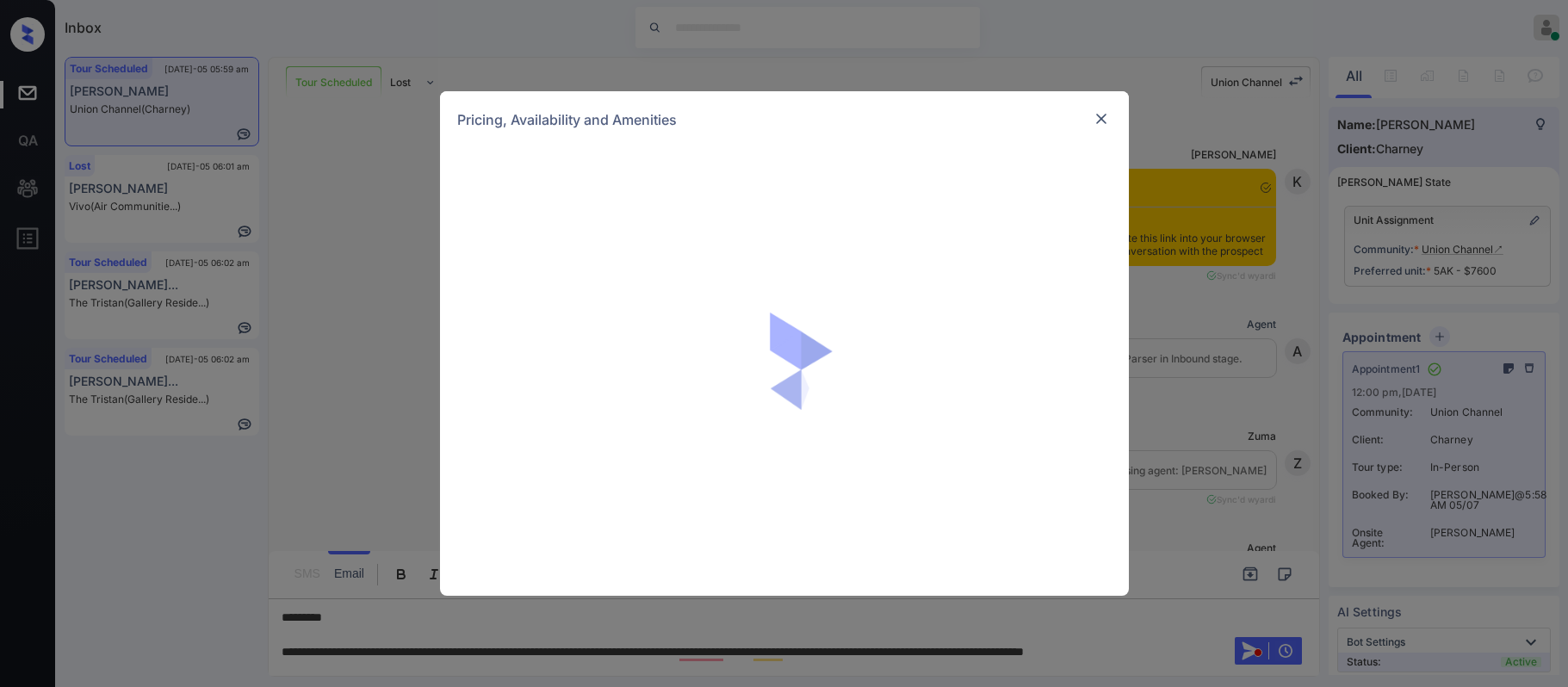 scroll, scrollTop: 0, scrollLeft: 0, axis: both 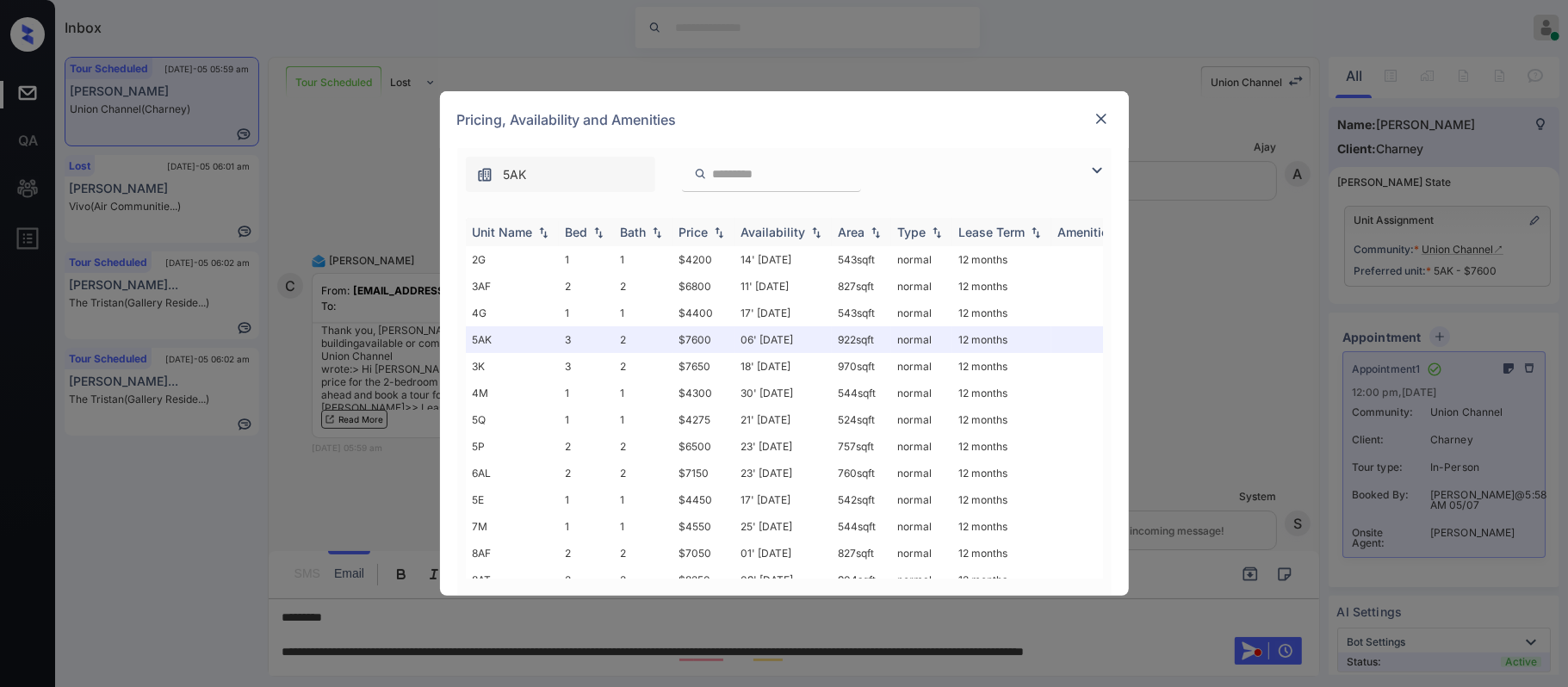 click at bounding box center [719, 232] 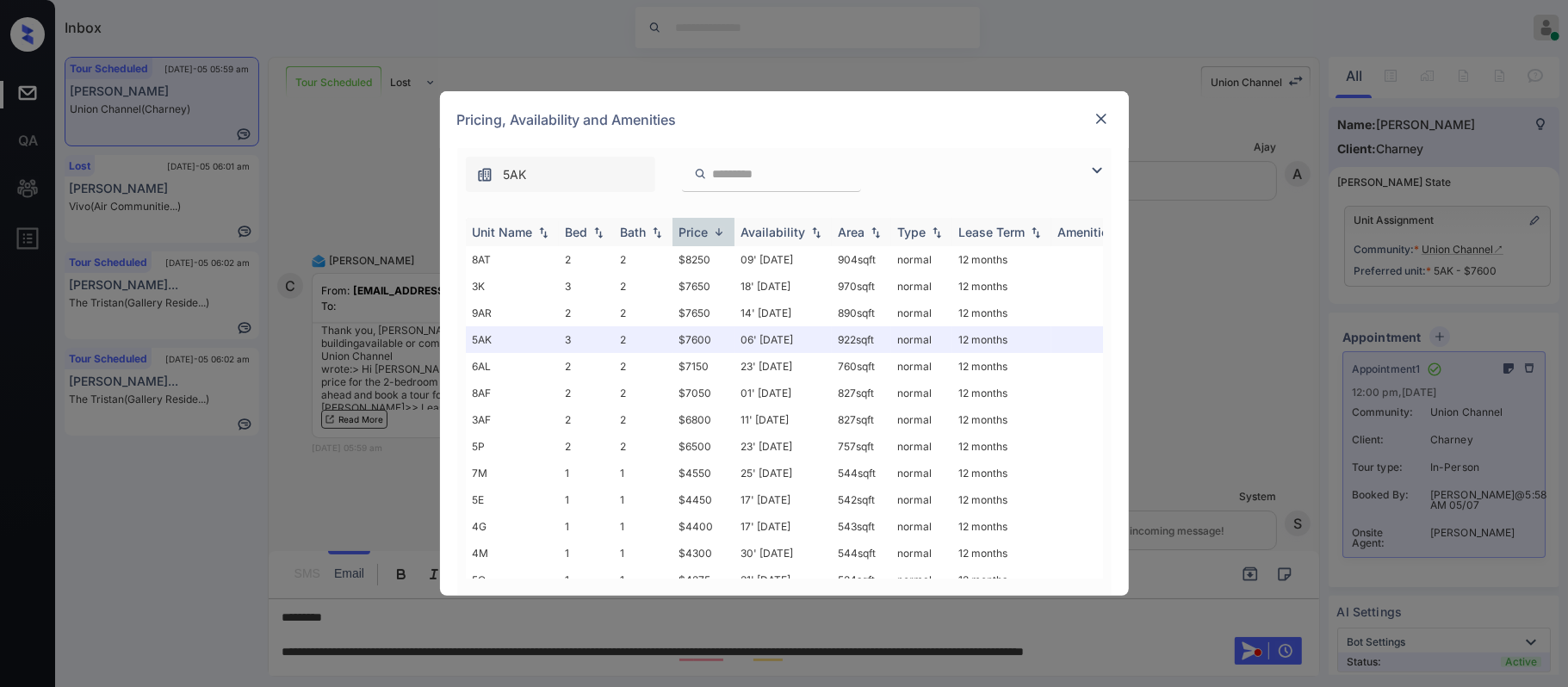 click at bounding box center [719, 232] 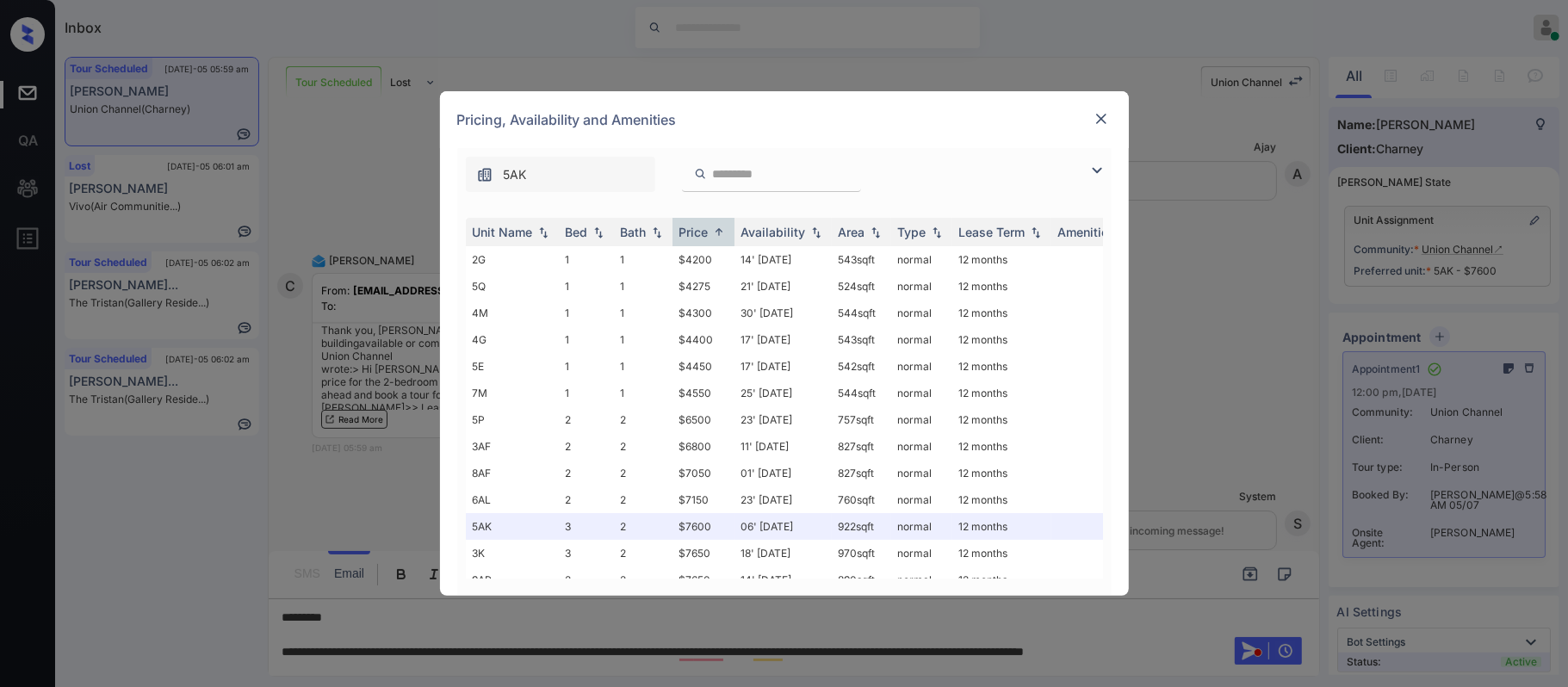 scroll, scrollTop: 53, scrollLeft: 0, axis: vertical 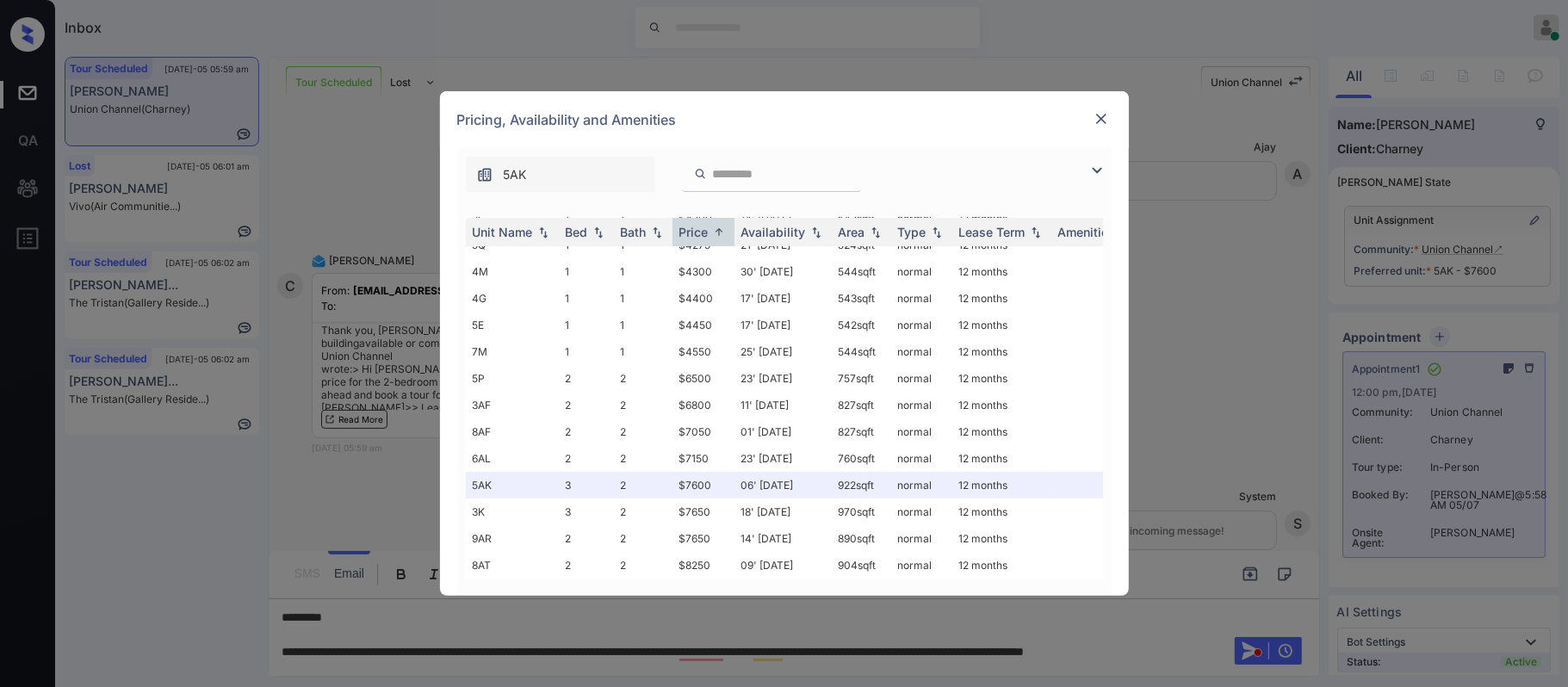 click on "**********" at bounding box center (784, 344) 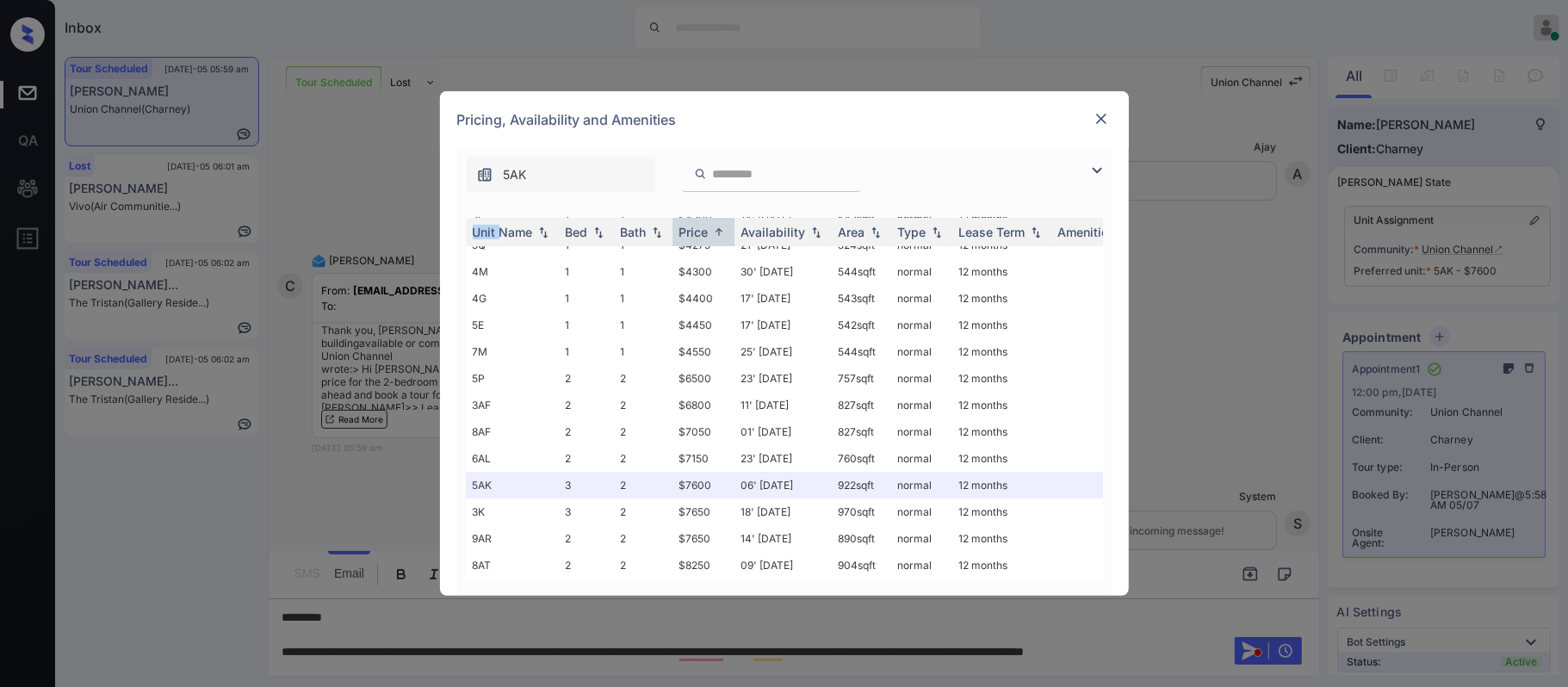 click on "**********" at bounding box center (784, 344) 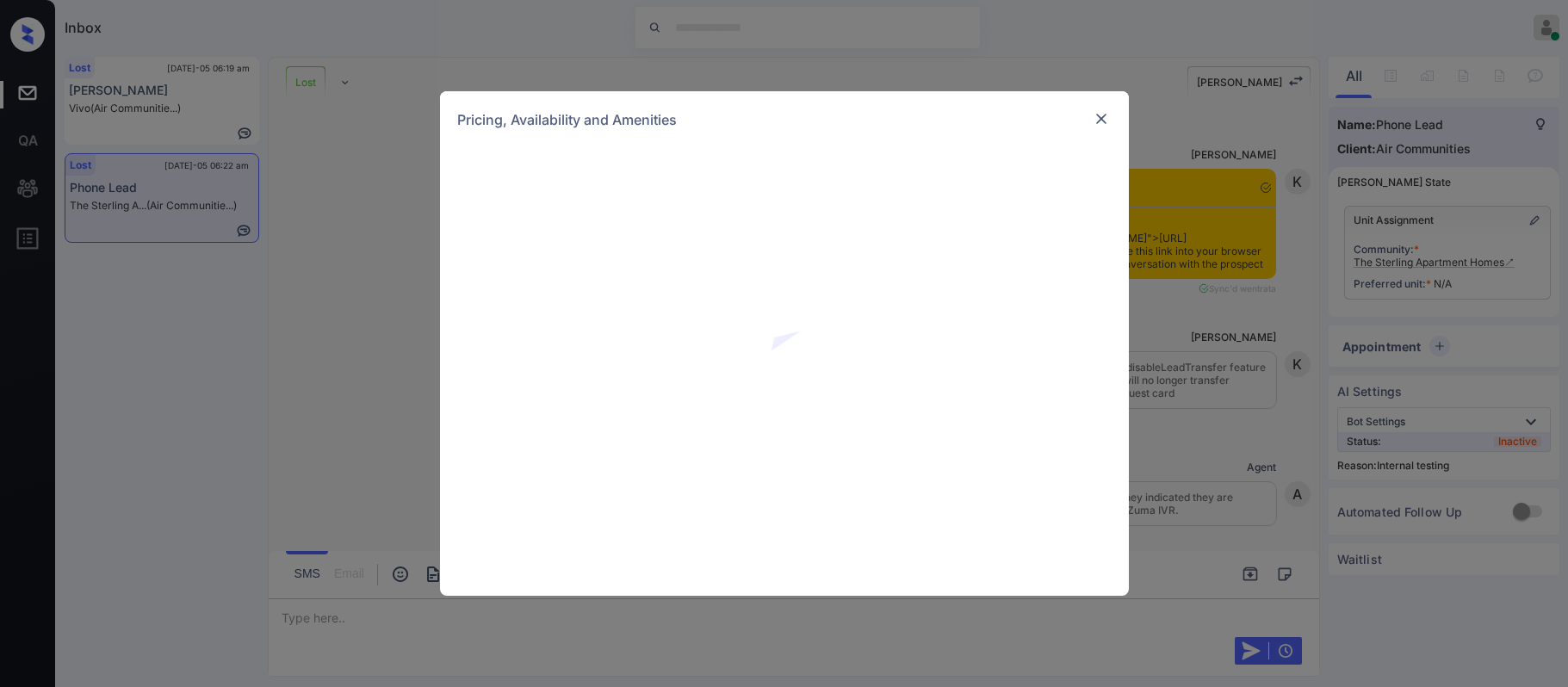 scroll, scrollTop: 0, scrollLeft: 0, axis: both 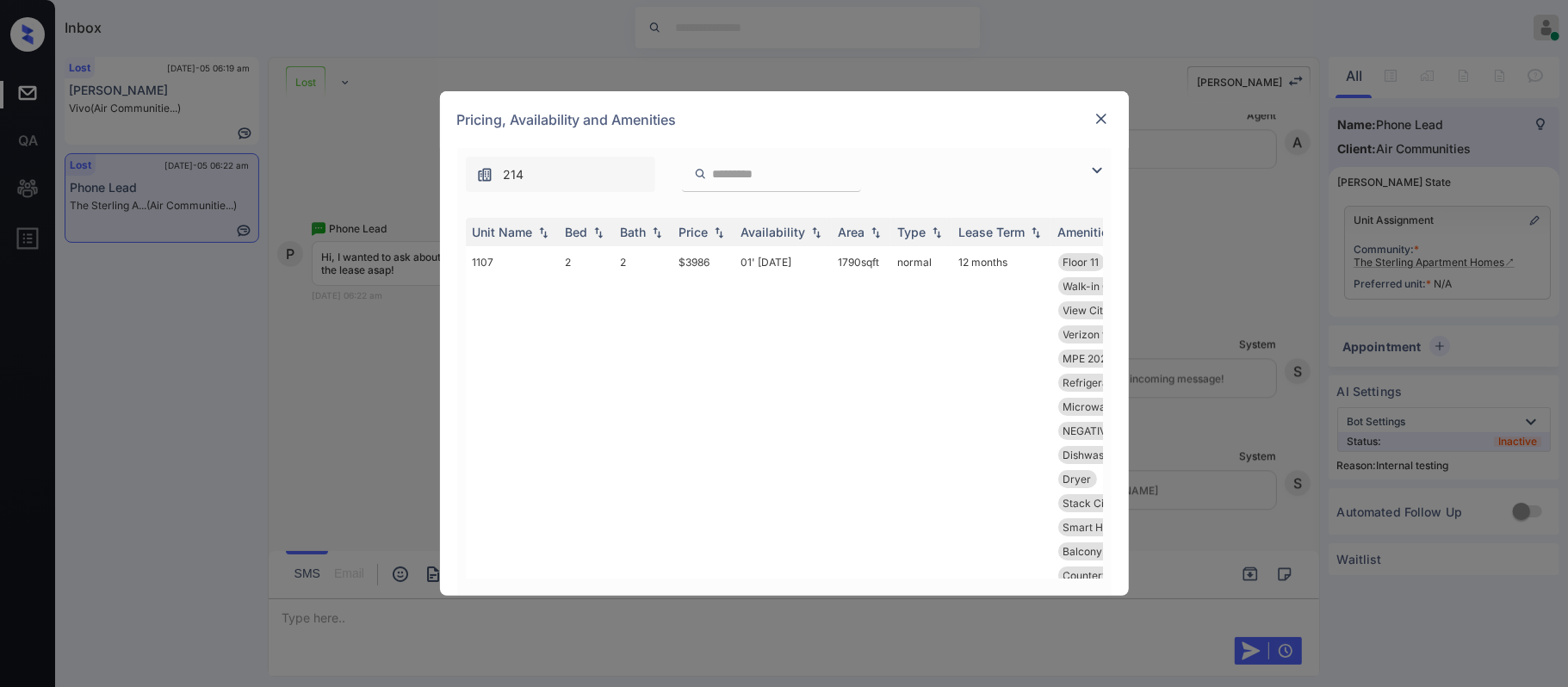 click at bounding box center (782, 174) 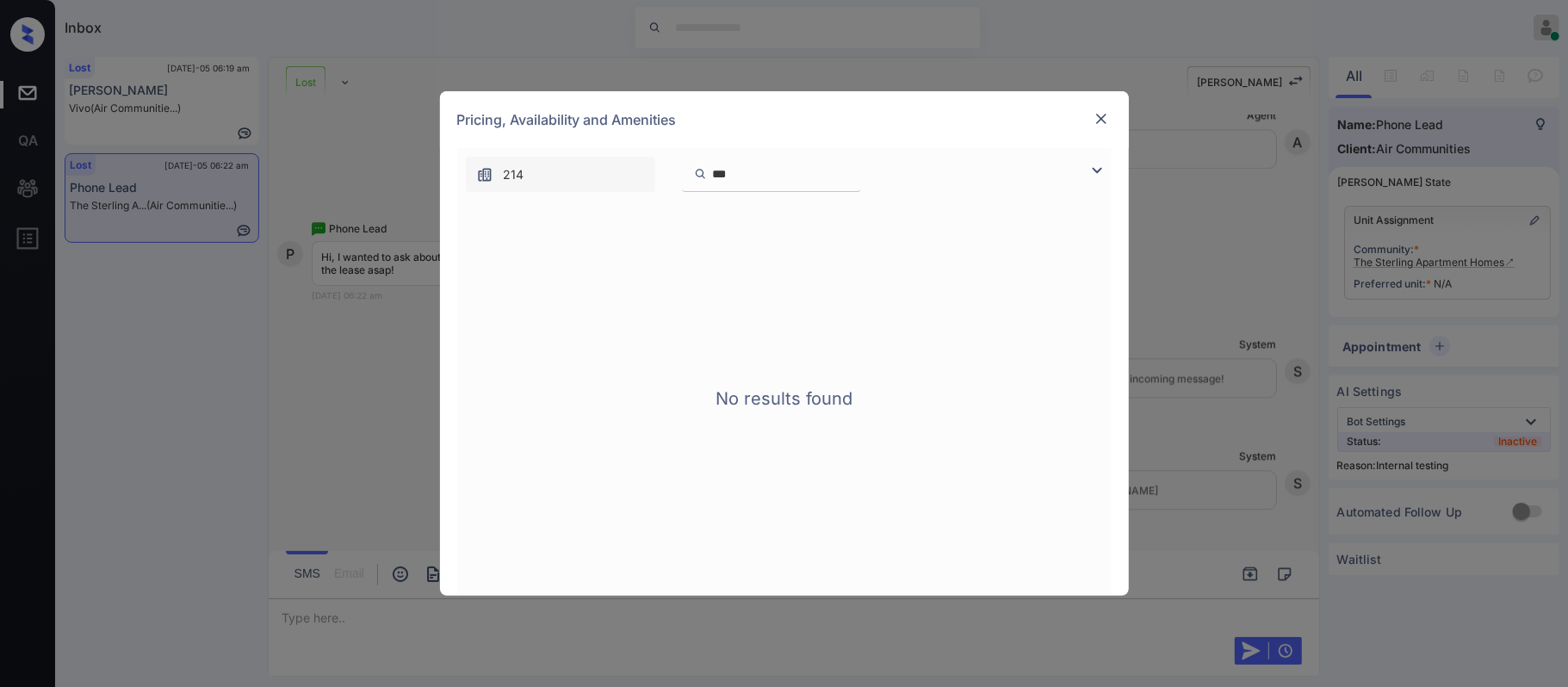 type on "***" 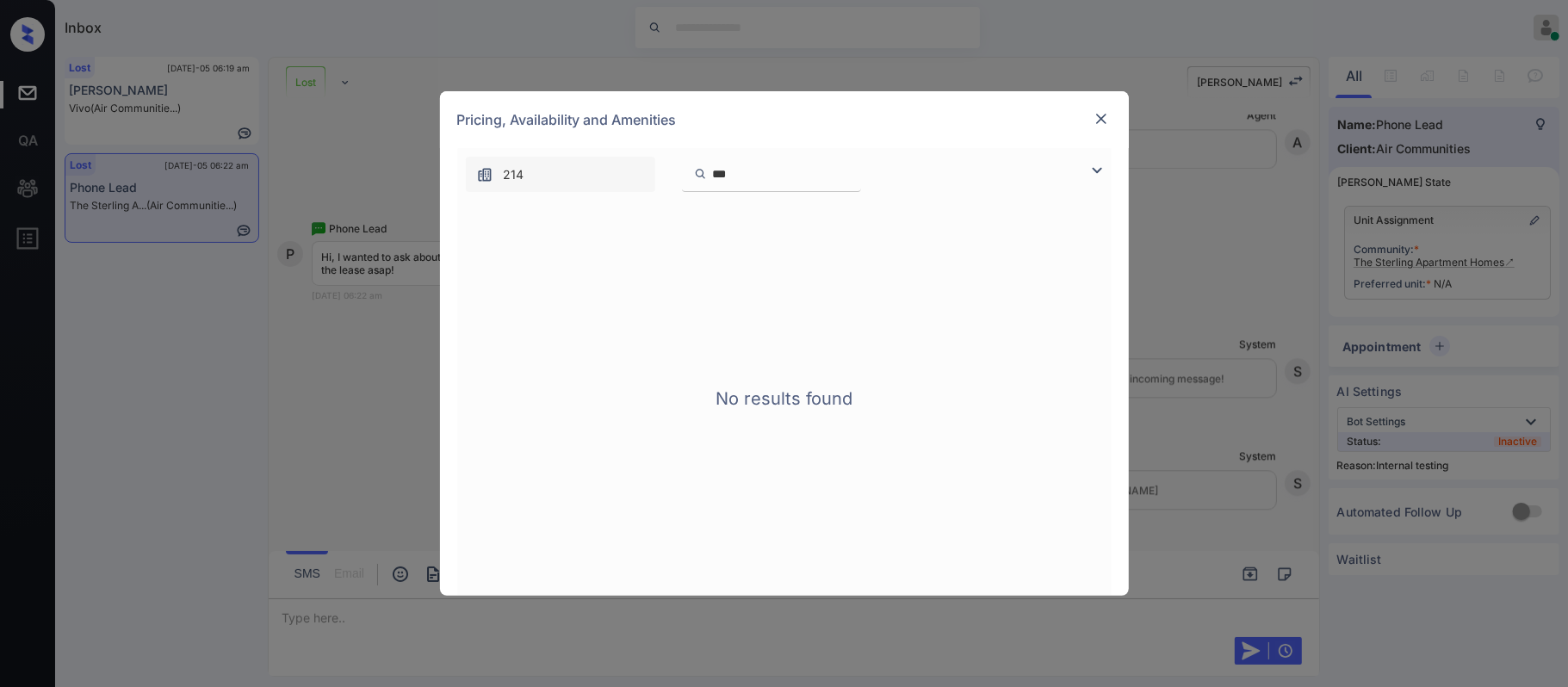 click at bounding box center (1101, 119) 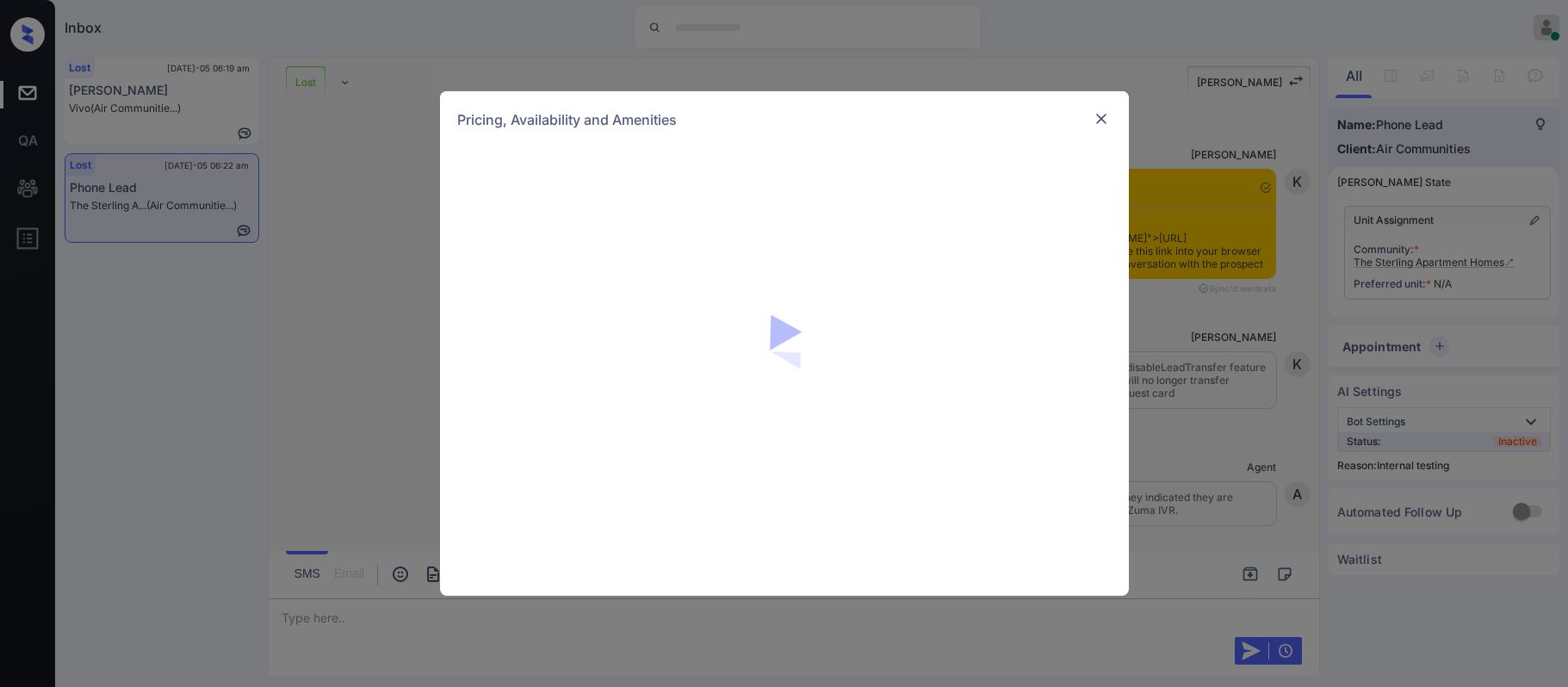 scroll, scrollTop: 0, scrollLeft: 0, axis: both 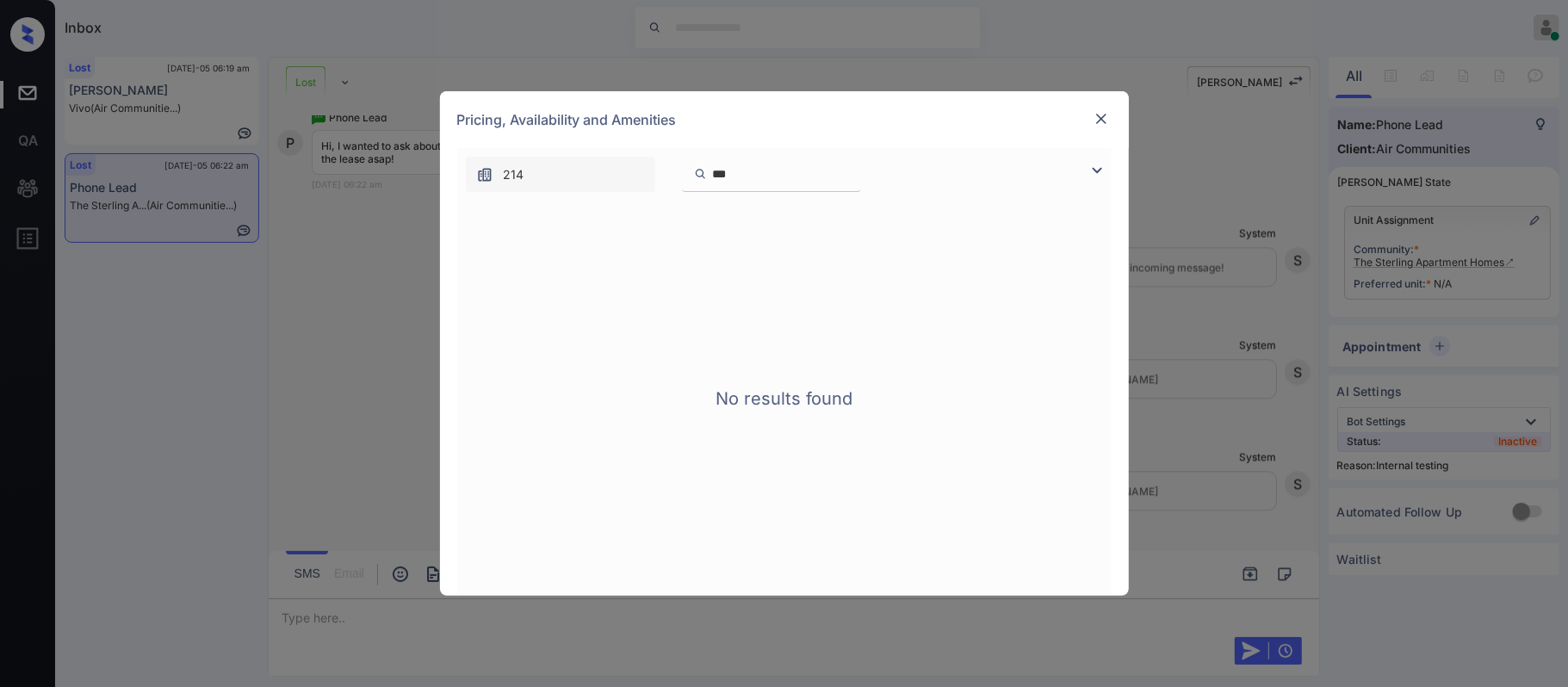 click on "***" at bounding box center [772, 174] 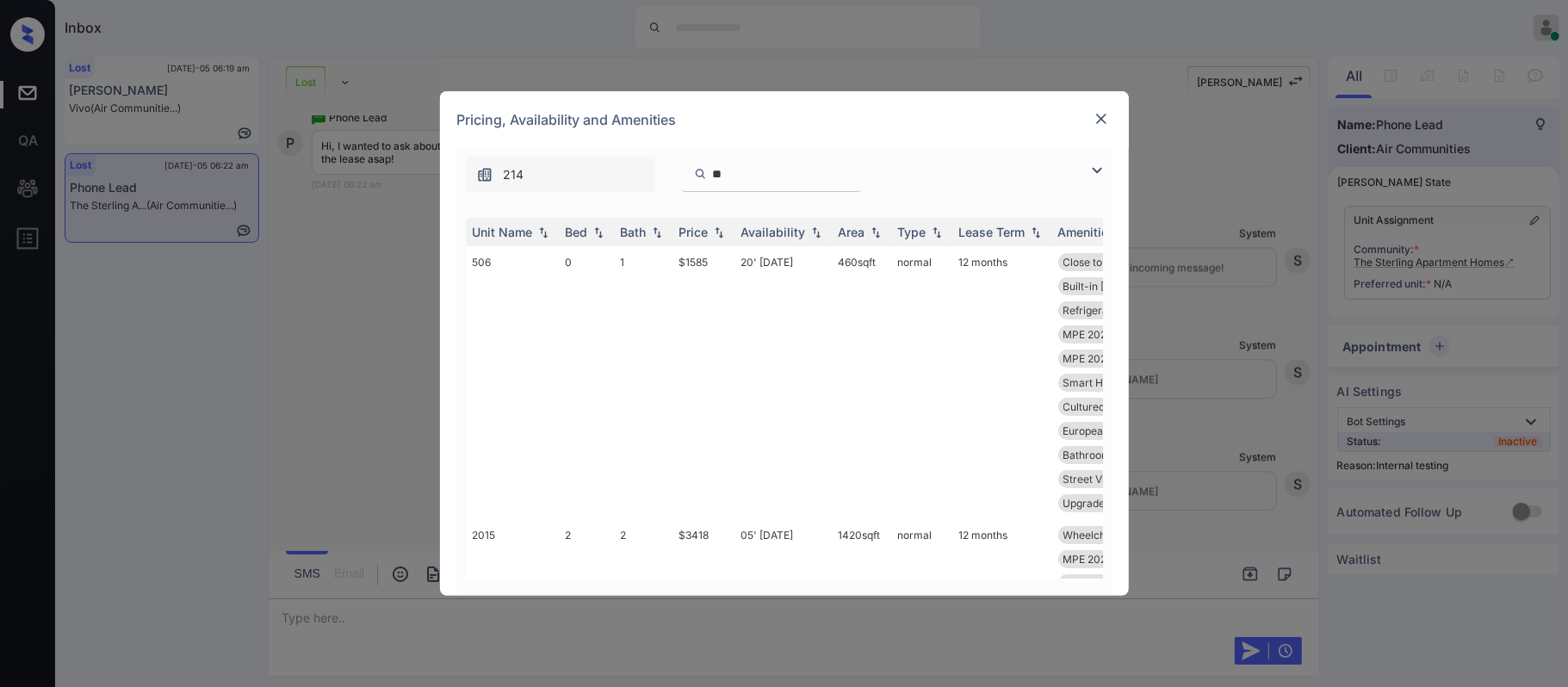 type on "*" 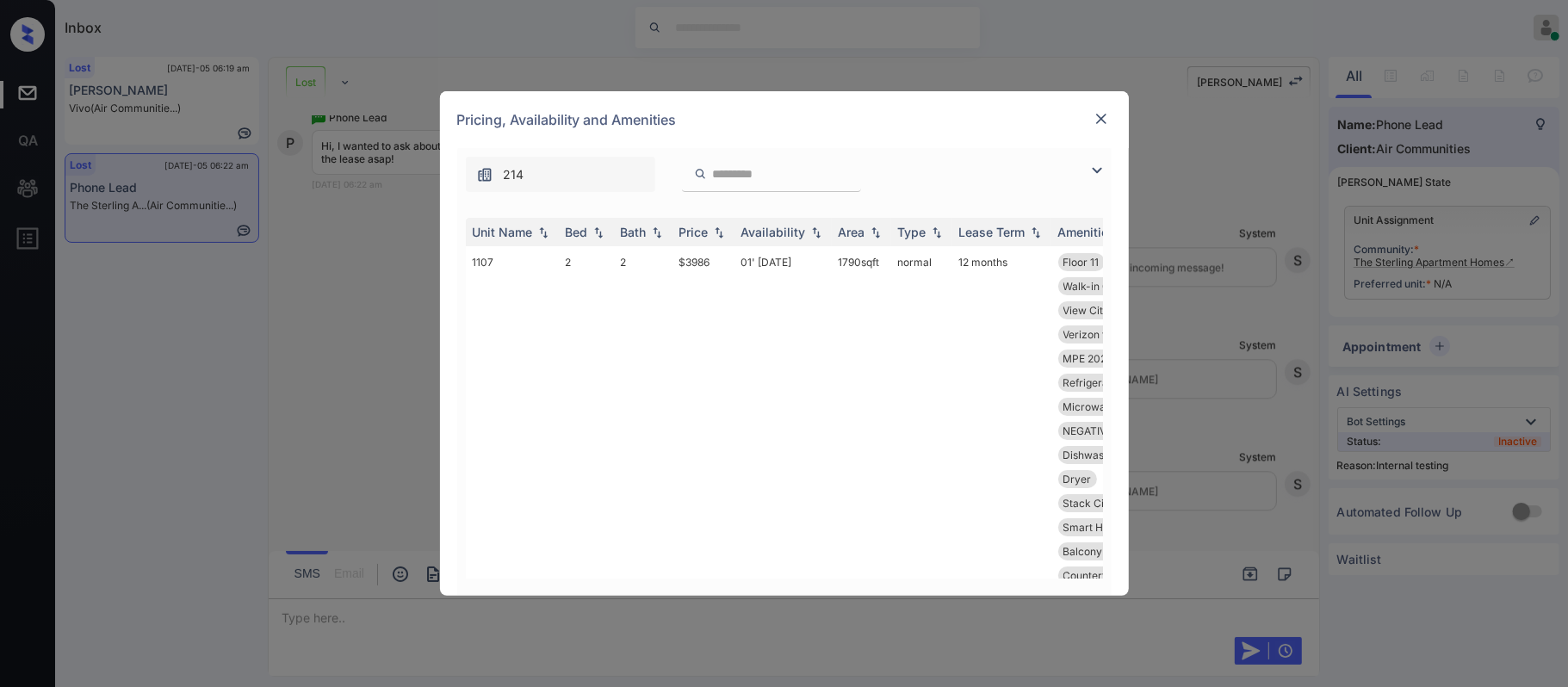 type 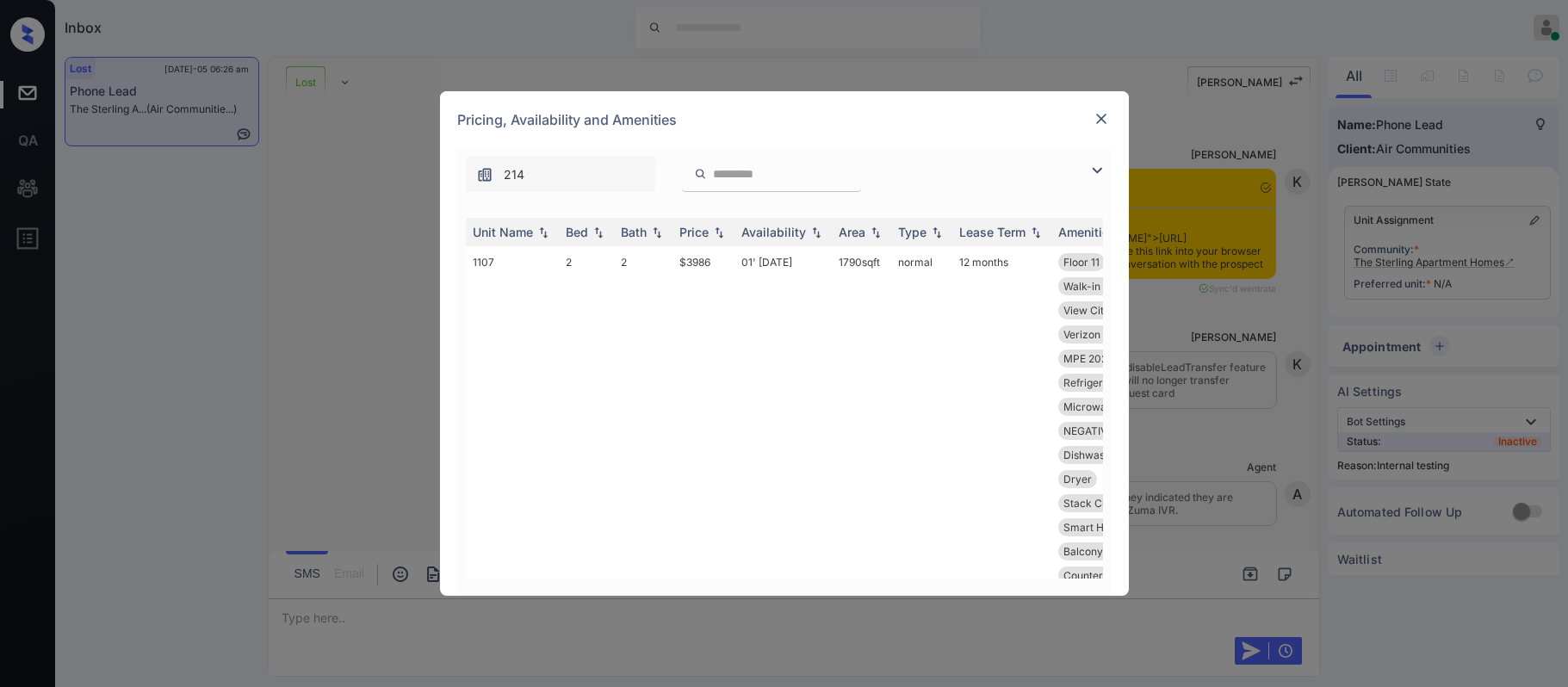scroll, scrollTop: 0, scrollLeft: 0, axis: both 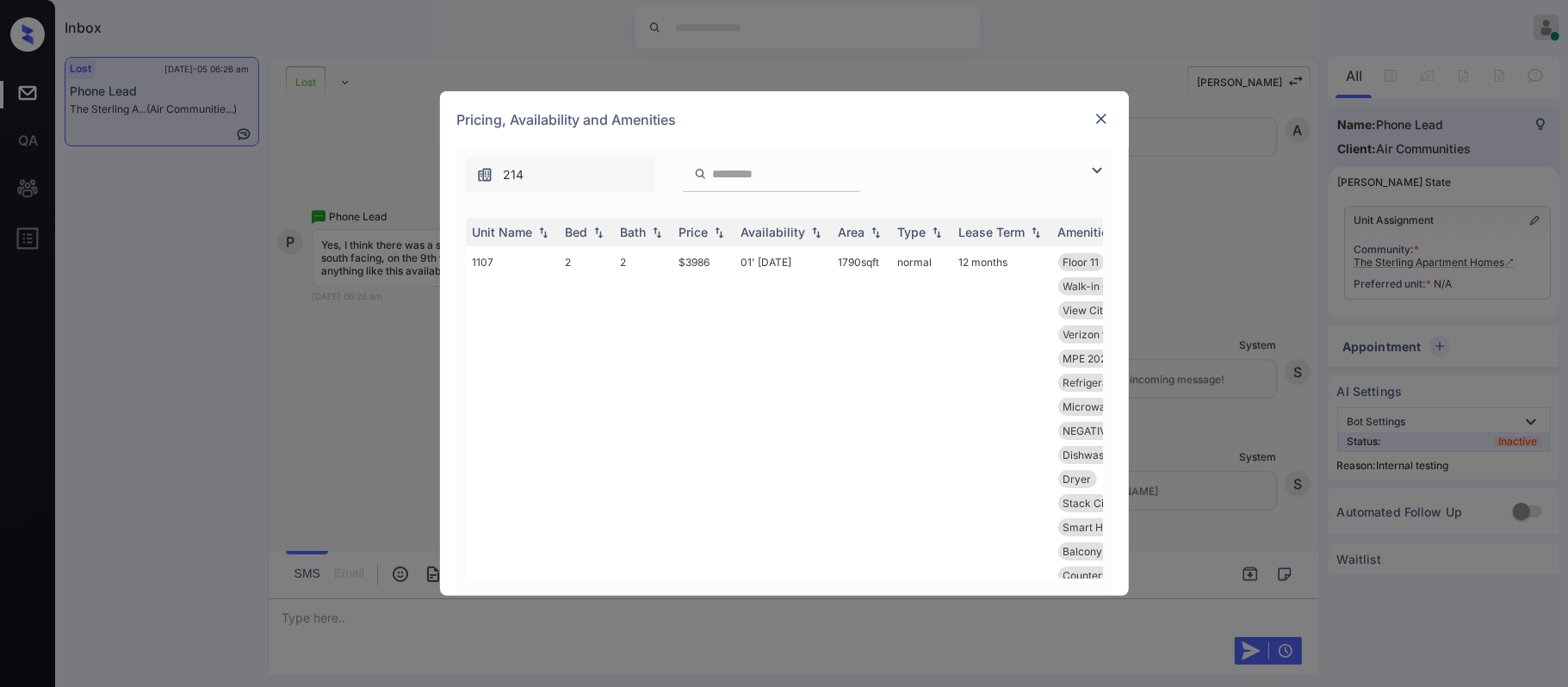 click at bounding box center (719, 232) 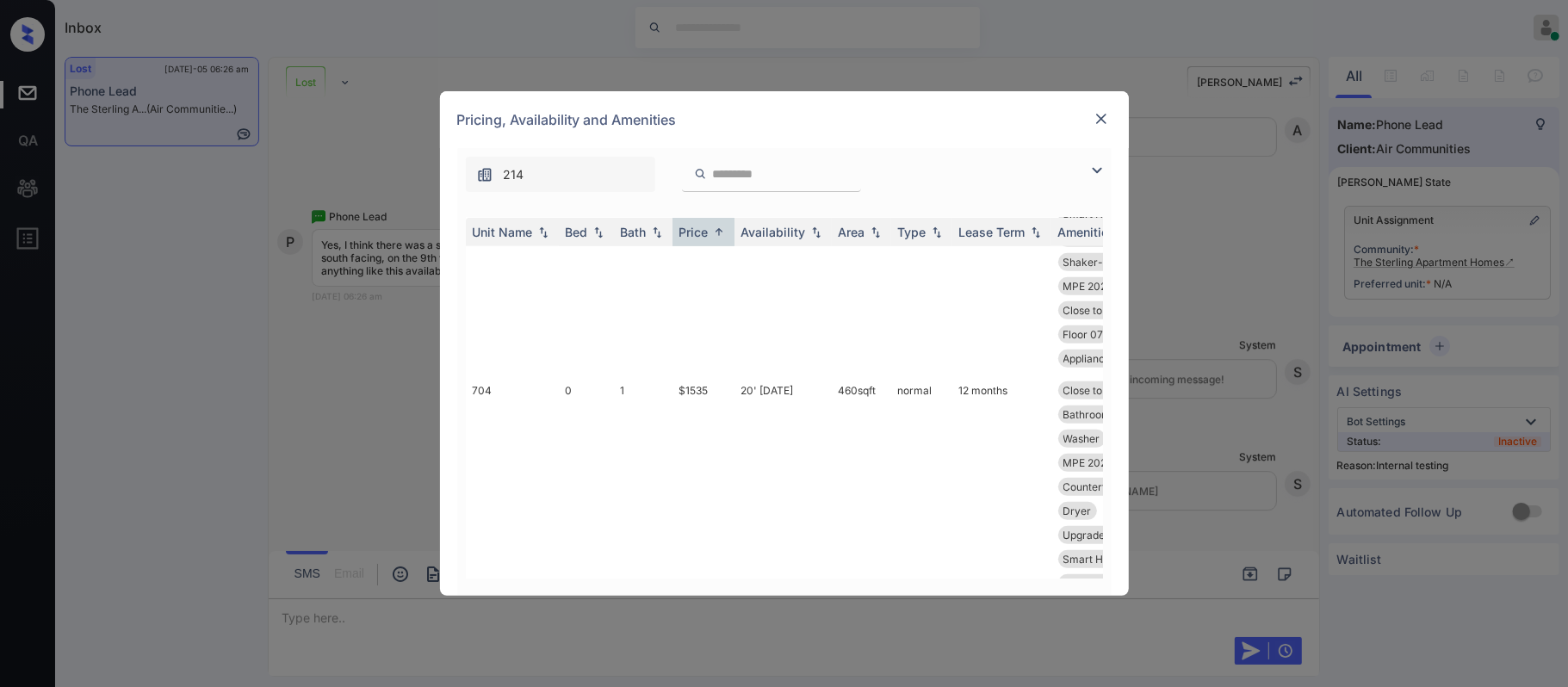 scroll, scrollTop: 599, scrollLeft: 0, axis: vertical 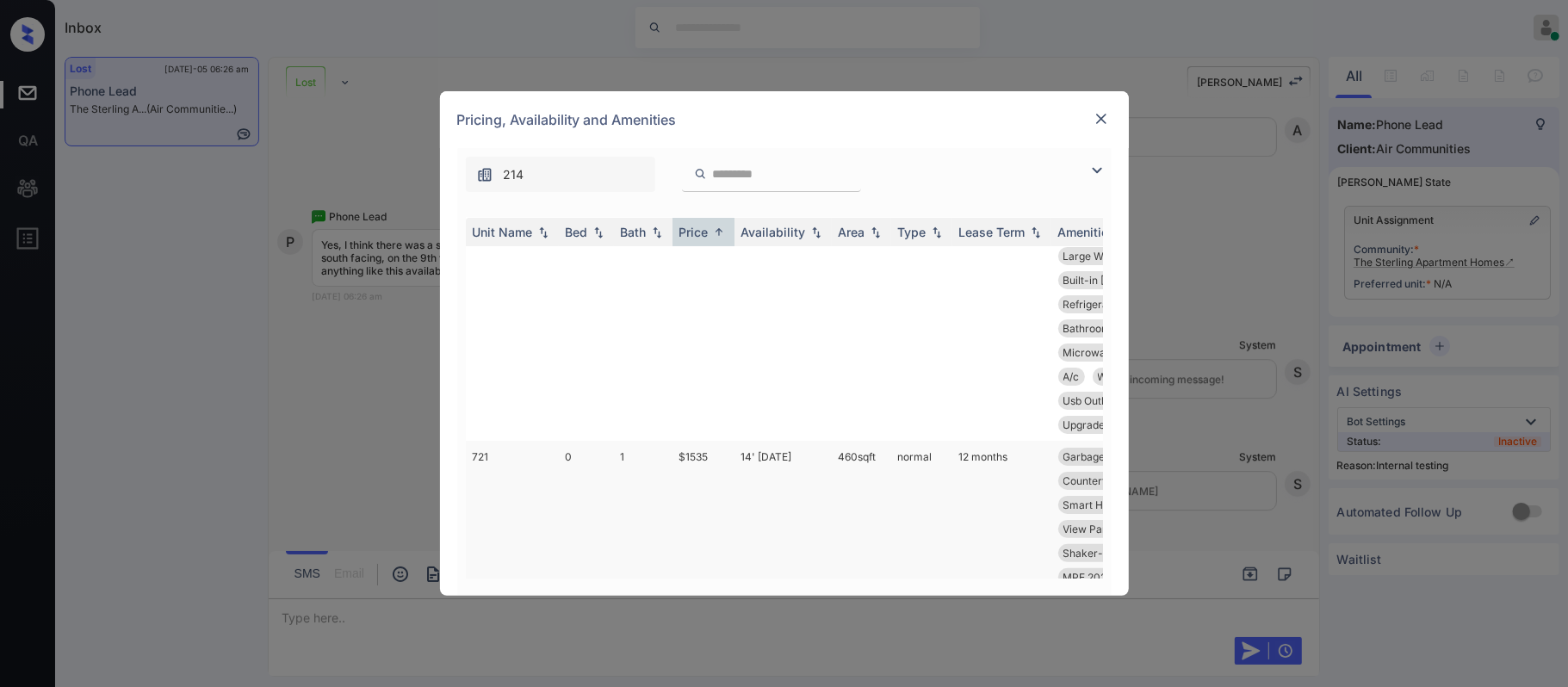 click on "460  sqft" at bounding box center [861, 553] 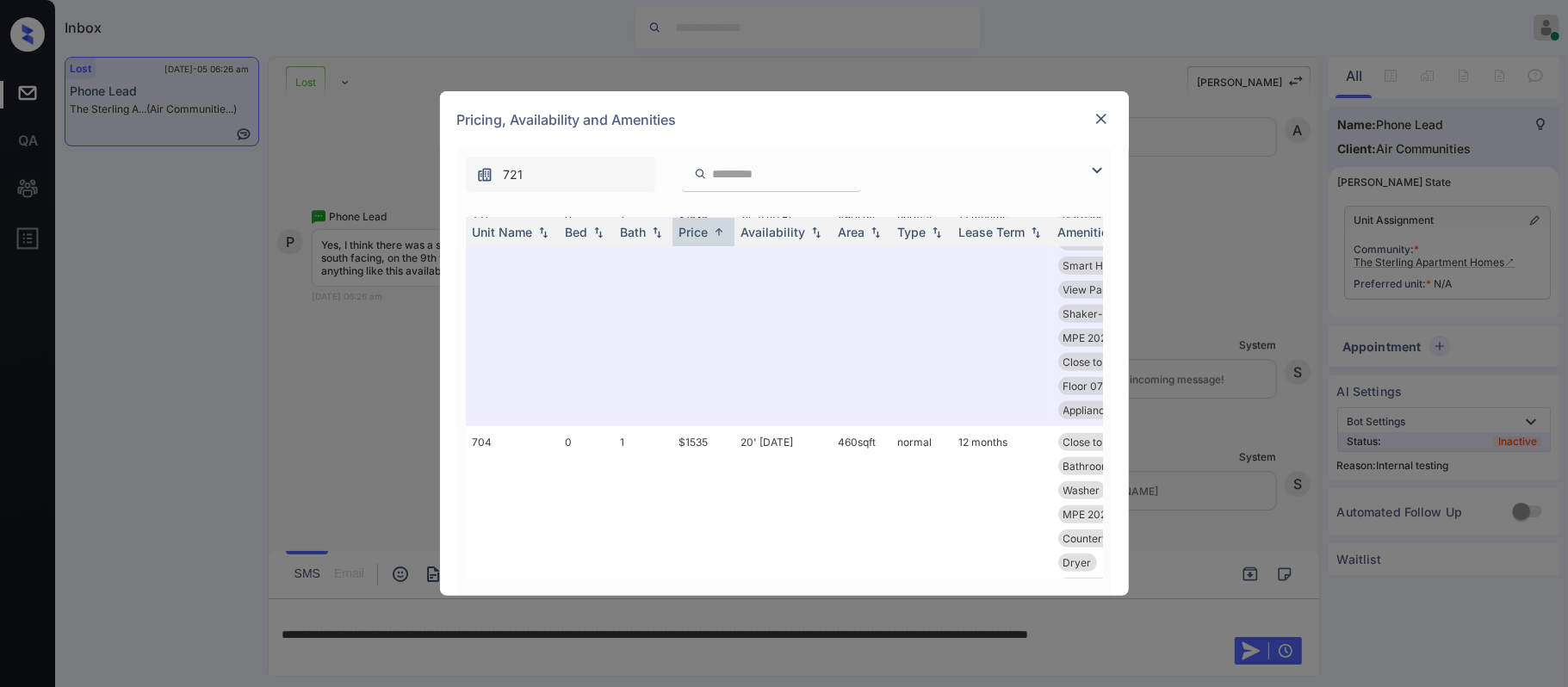 scroll, scrollTop: 679, scrollLeft: 0, axis: vertical 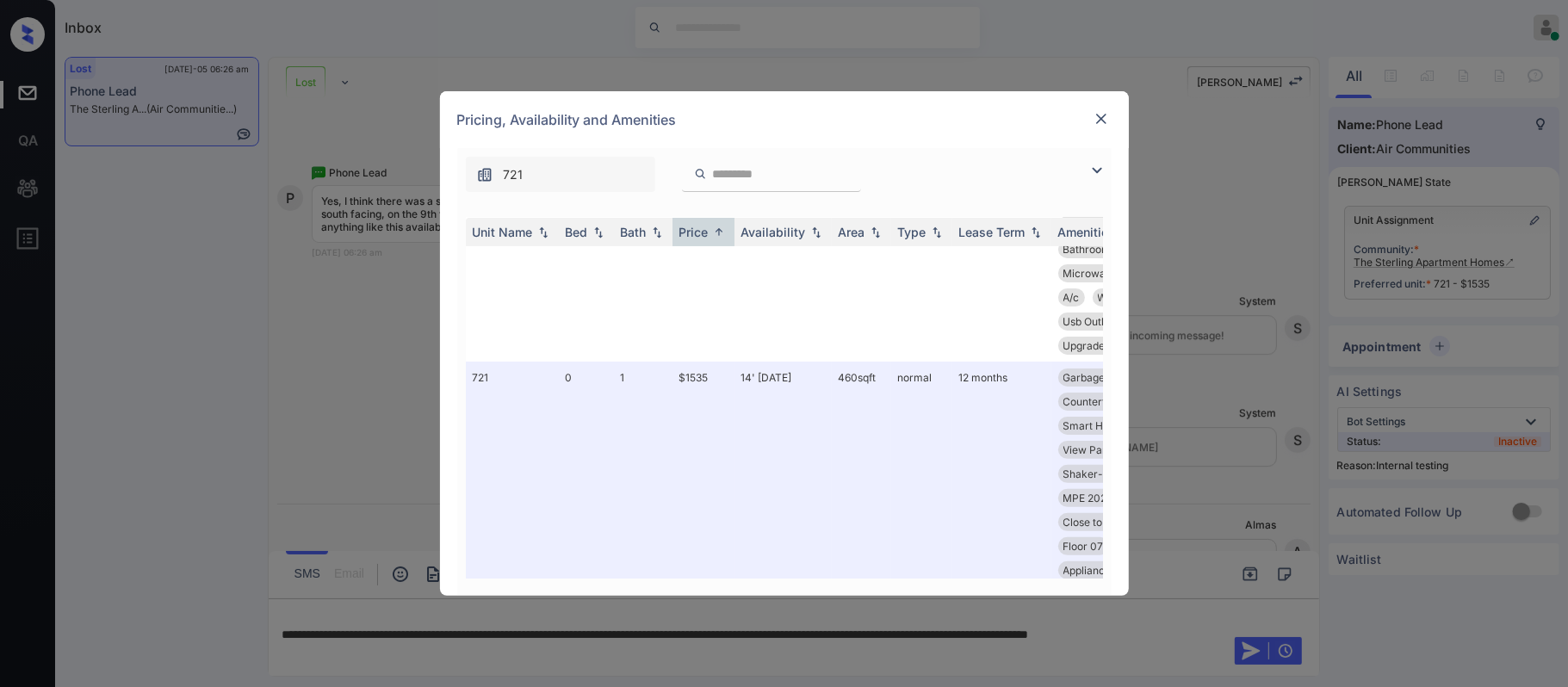 click at bounding box center [1101, 119] 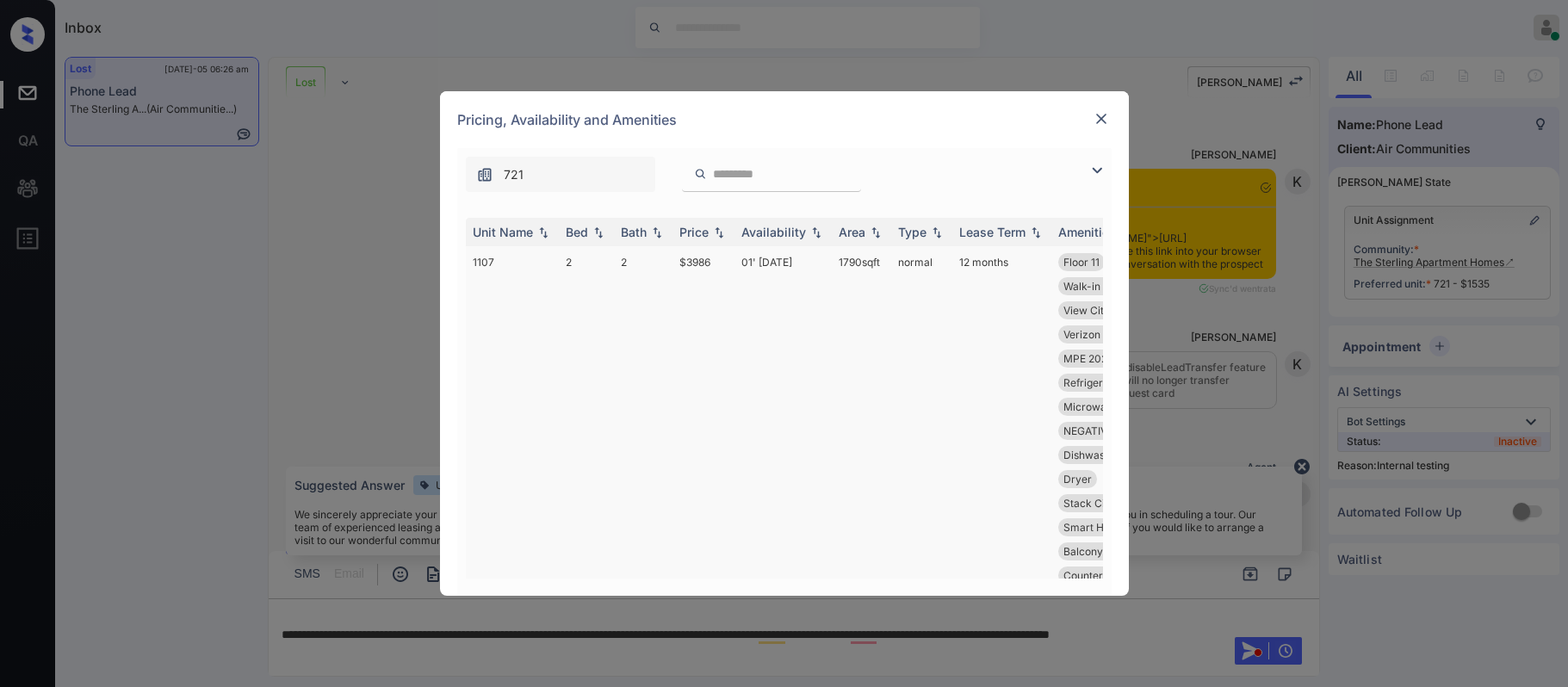 scroll, scrollTop: 0, scrollLeft: 0, axis: both 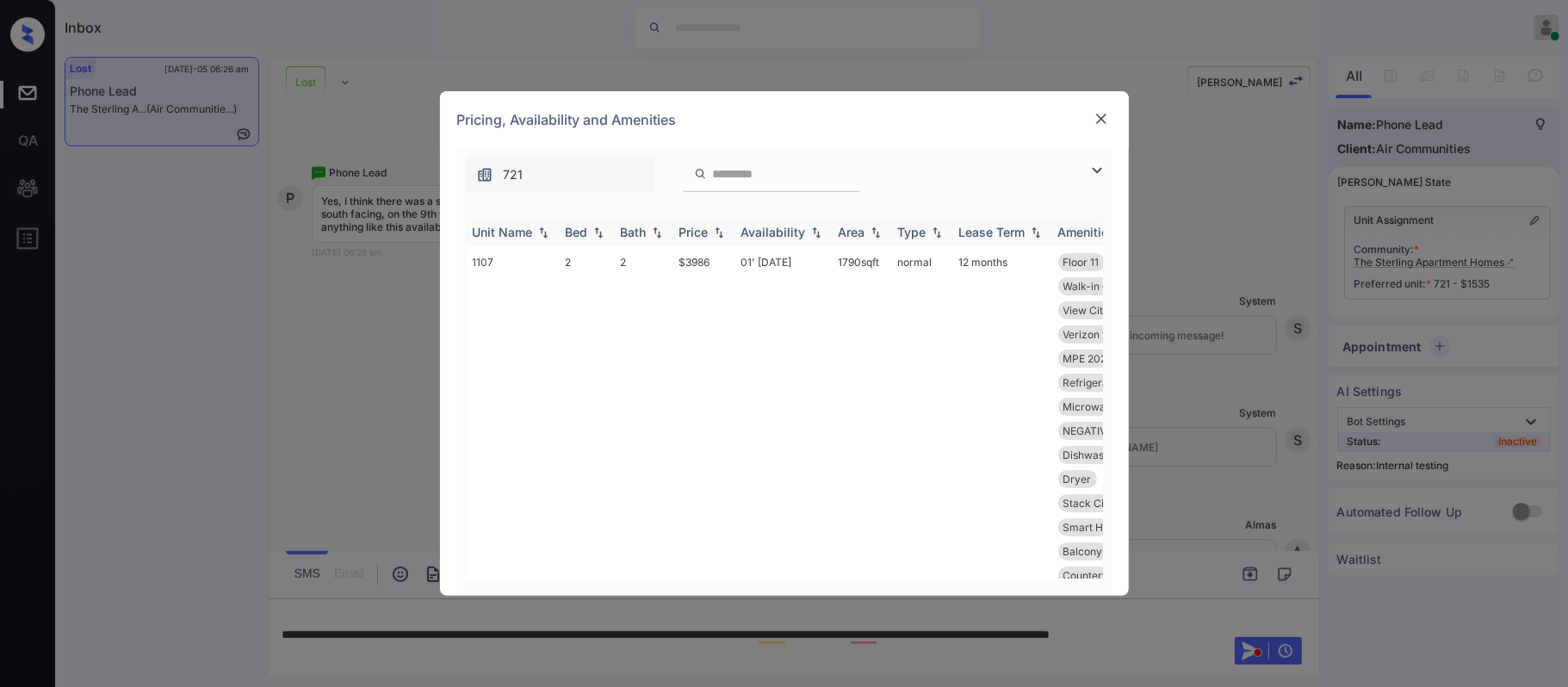 click at bounding box center [719, 232] 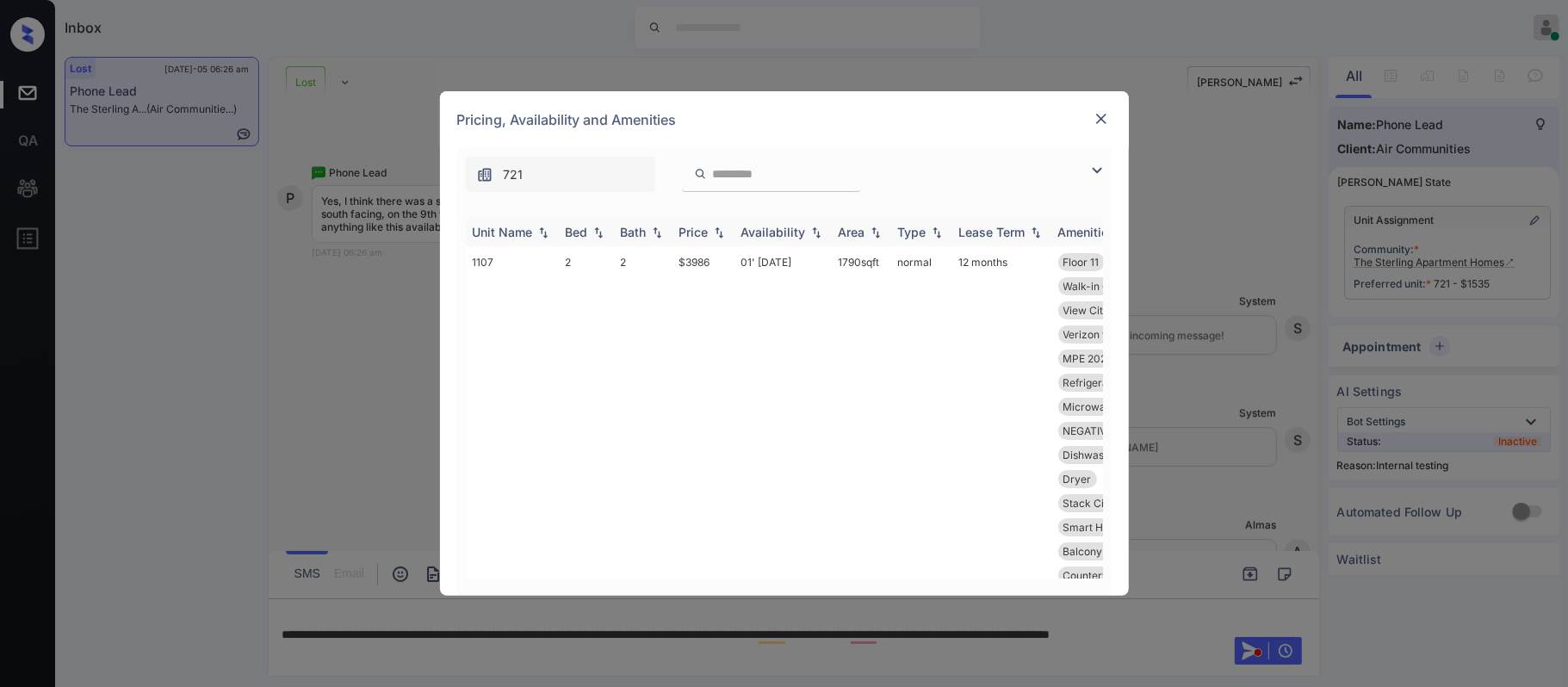 click at bounding box center (719, 232) 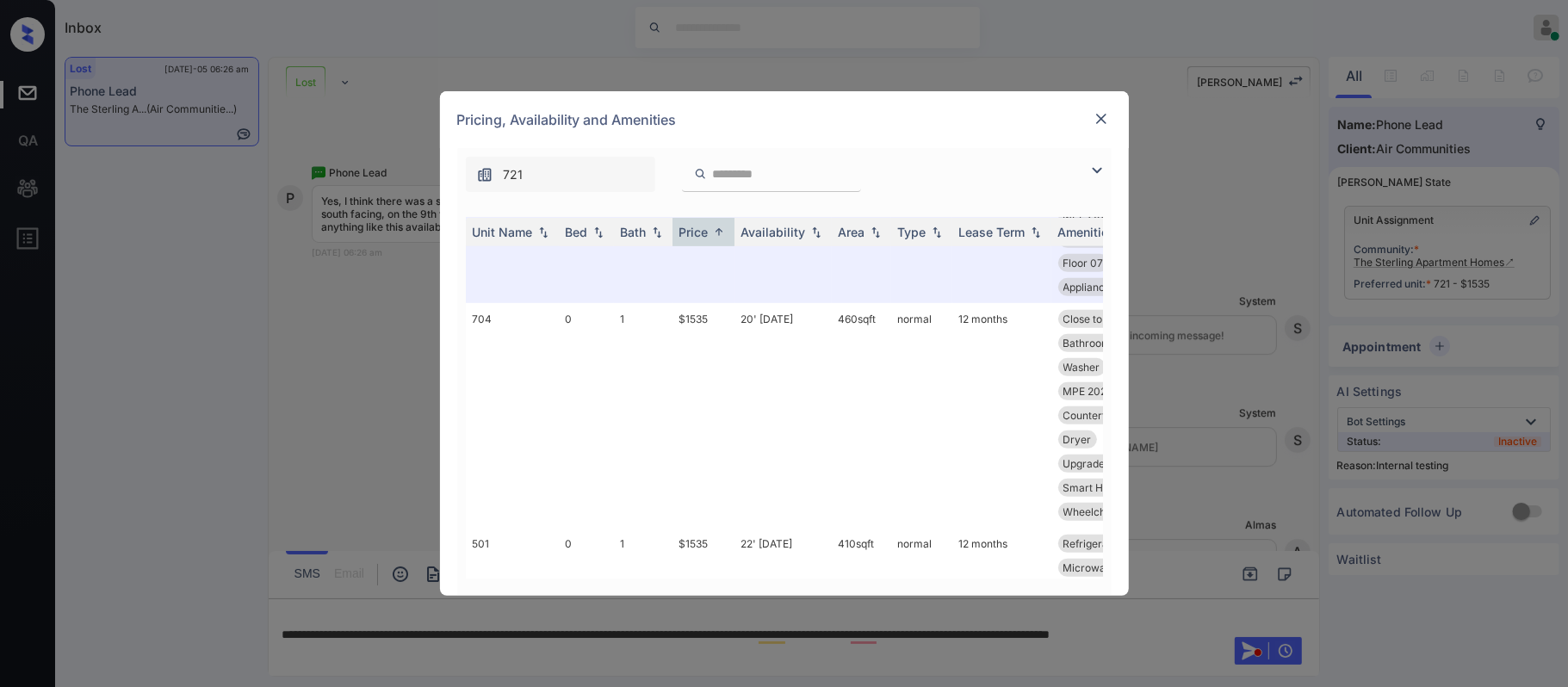 scroll, scrollTop: 802, scrollLeft: 0, axis: vertical 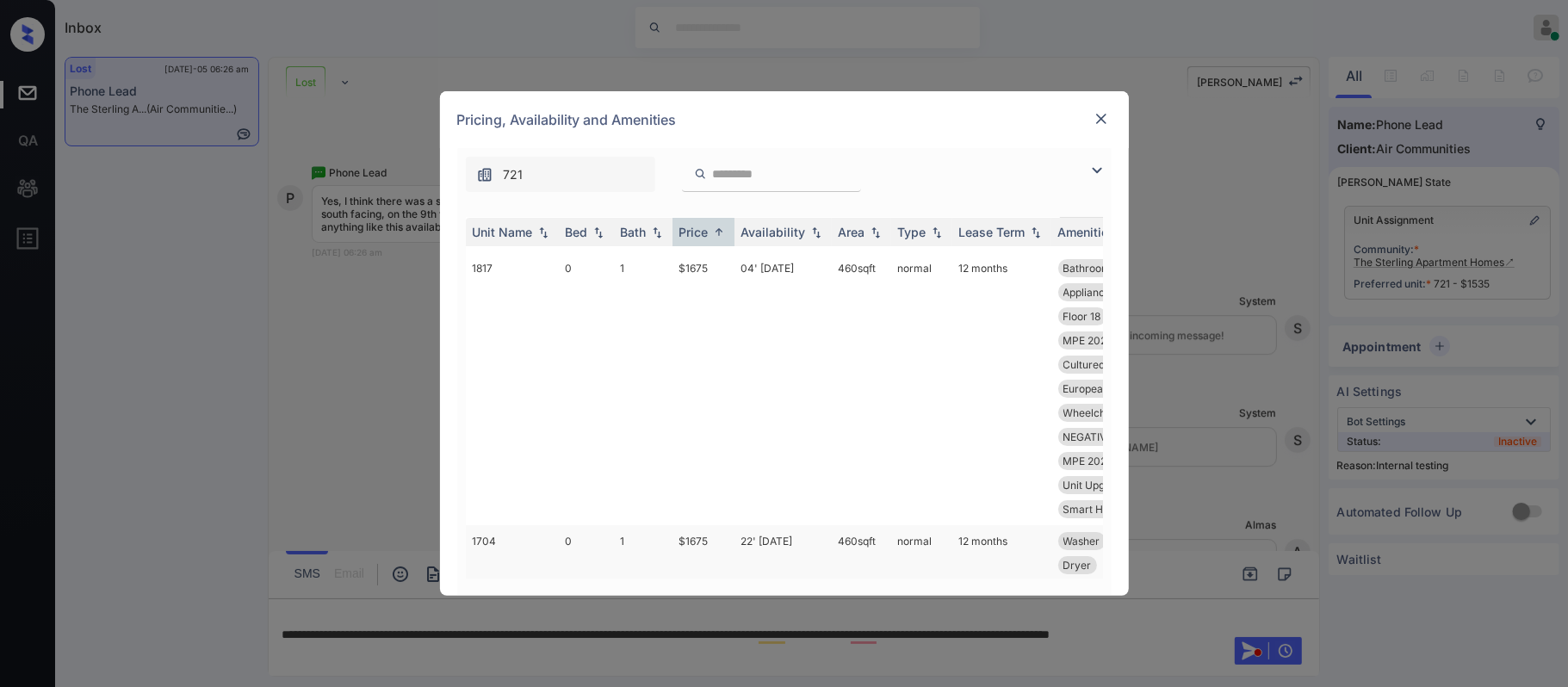 click on "460  sqft" at bounding box center [861, 649] 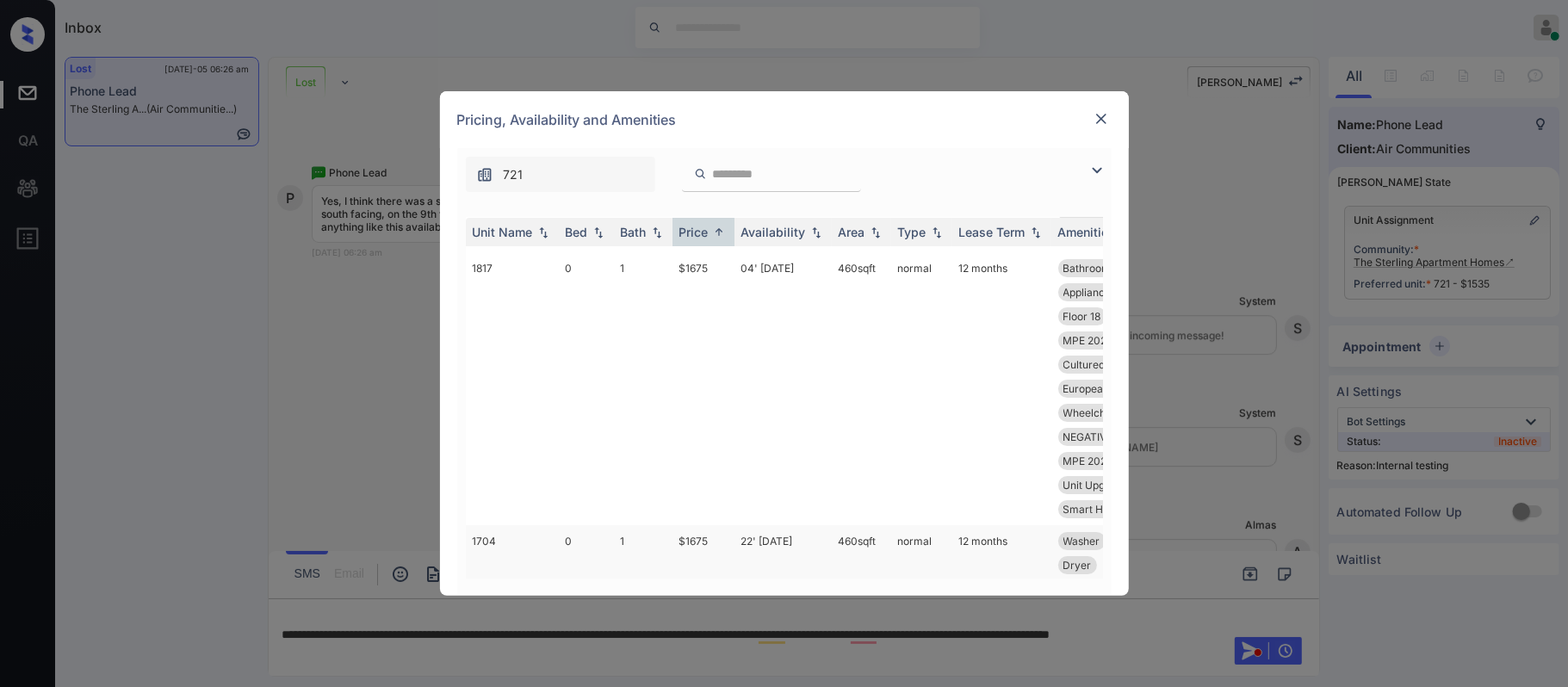 click on "460  sqft" at bounding box center [861, 649] 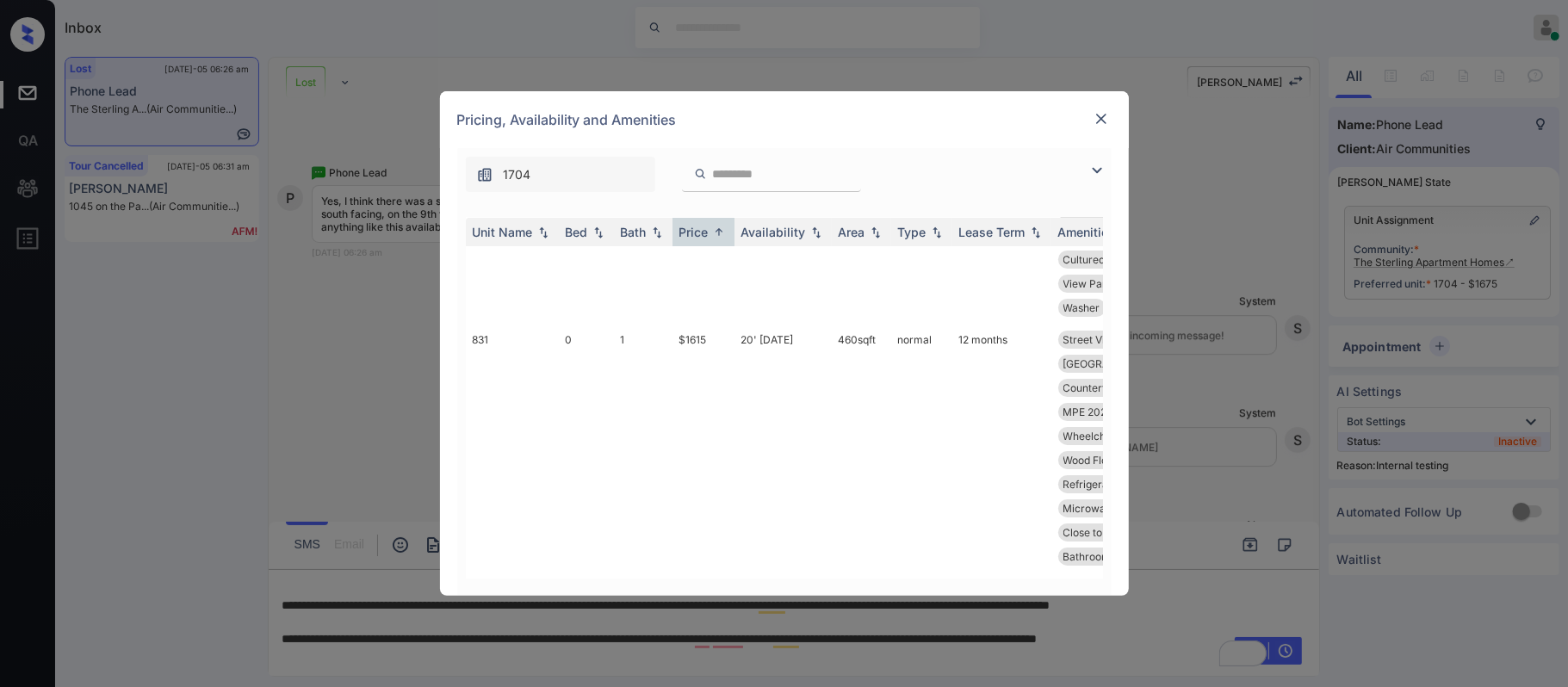 scroll, scrollTop: 5022, scrollLeft: 0, axis: vertical 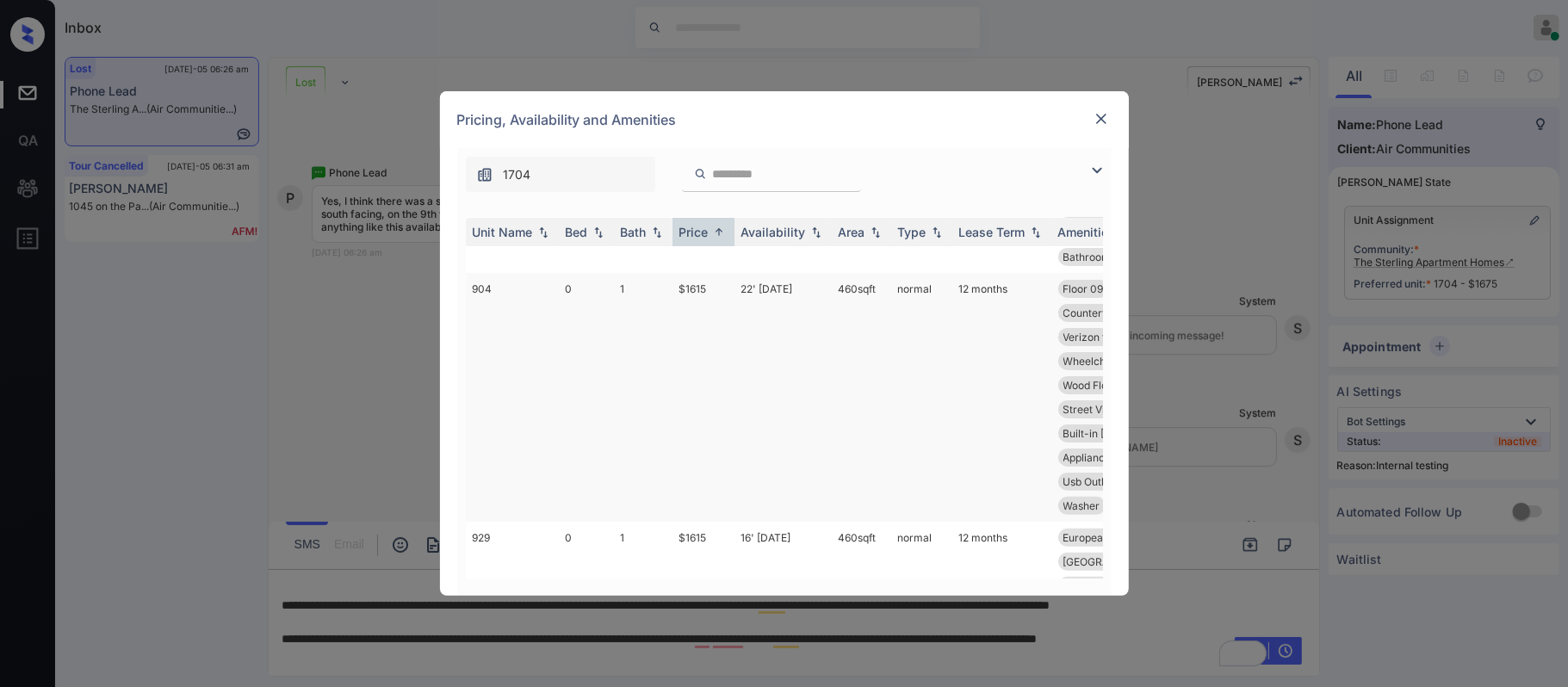 click on "22' [DATE]" at bounding box center (783, 397) 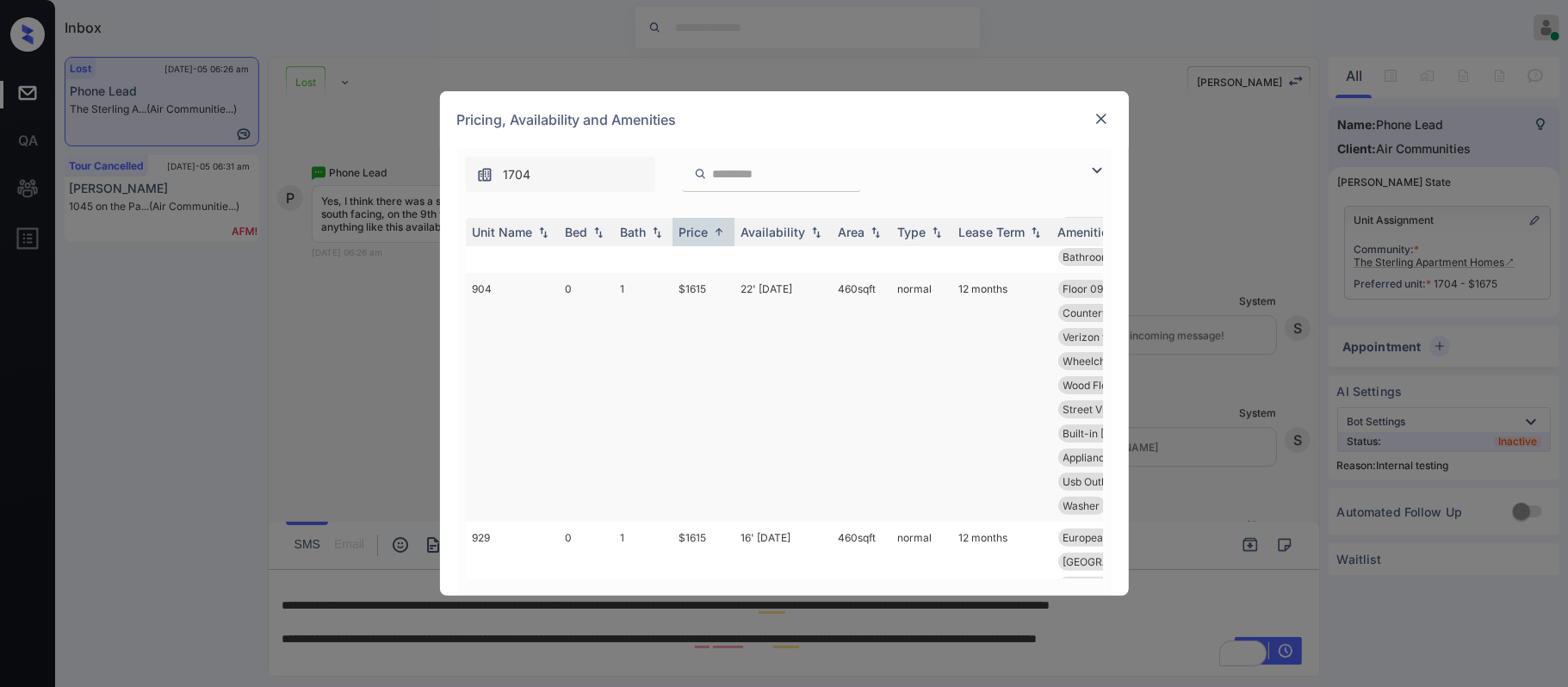 click on "22' [DATE]" at bounding box center [783, 397] 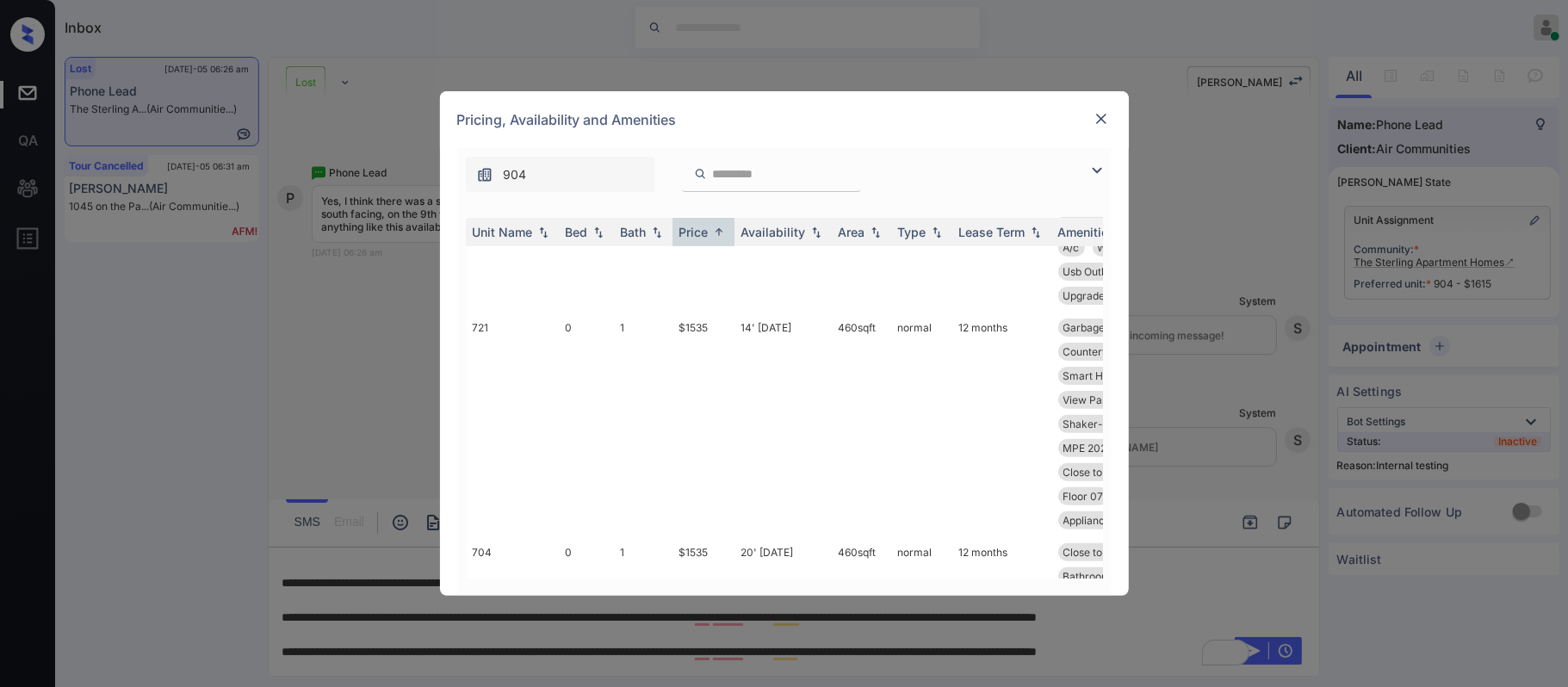 scroll, scrollTop: 0, scrollLeft: 0, axis: both 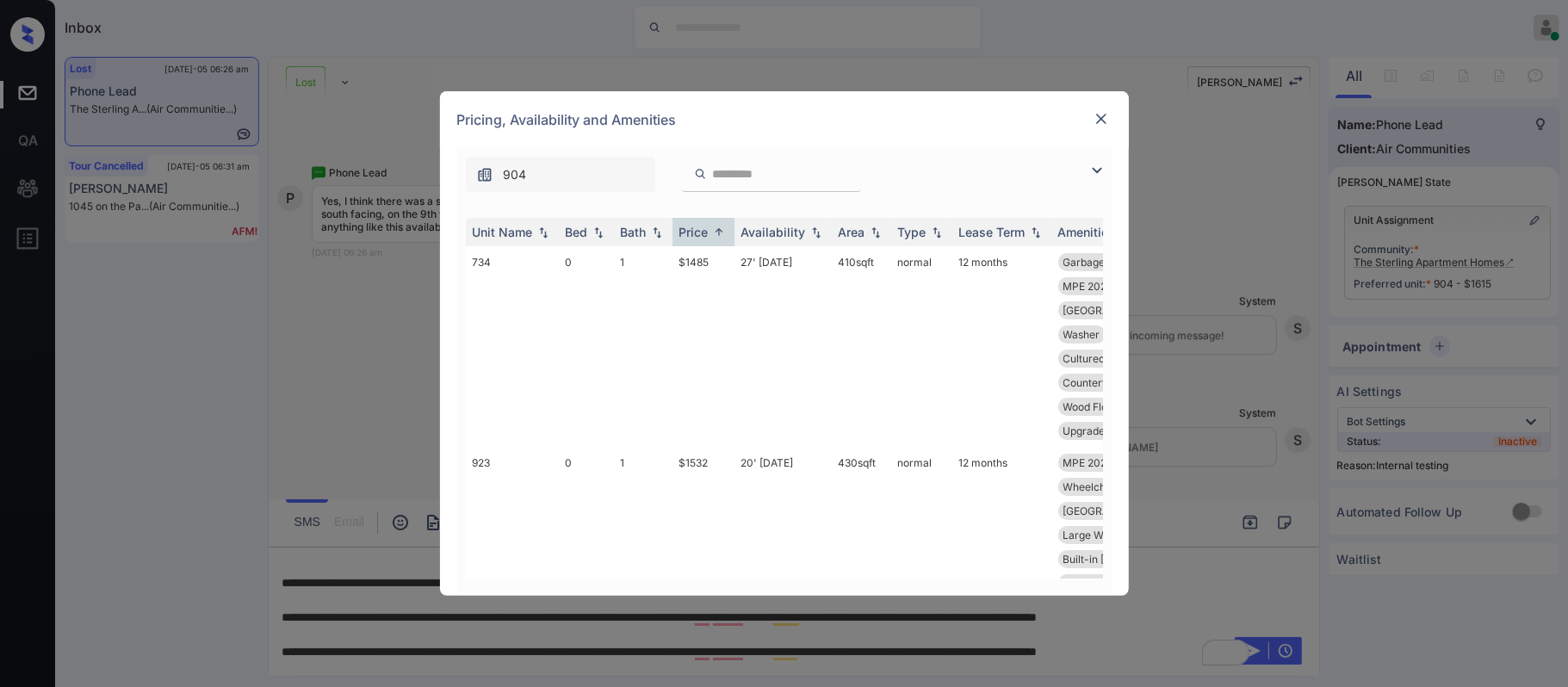 click at bounding box center (1101, 119) 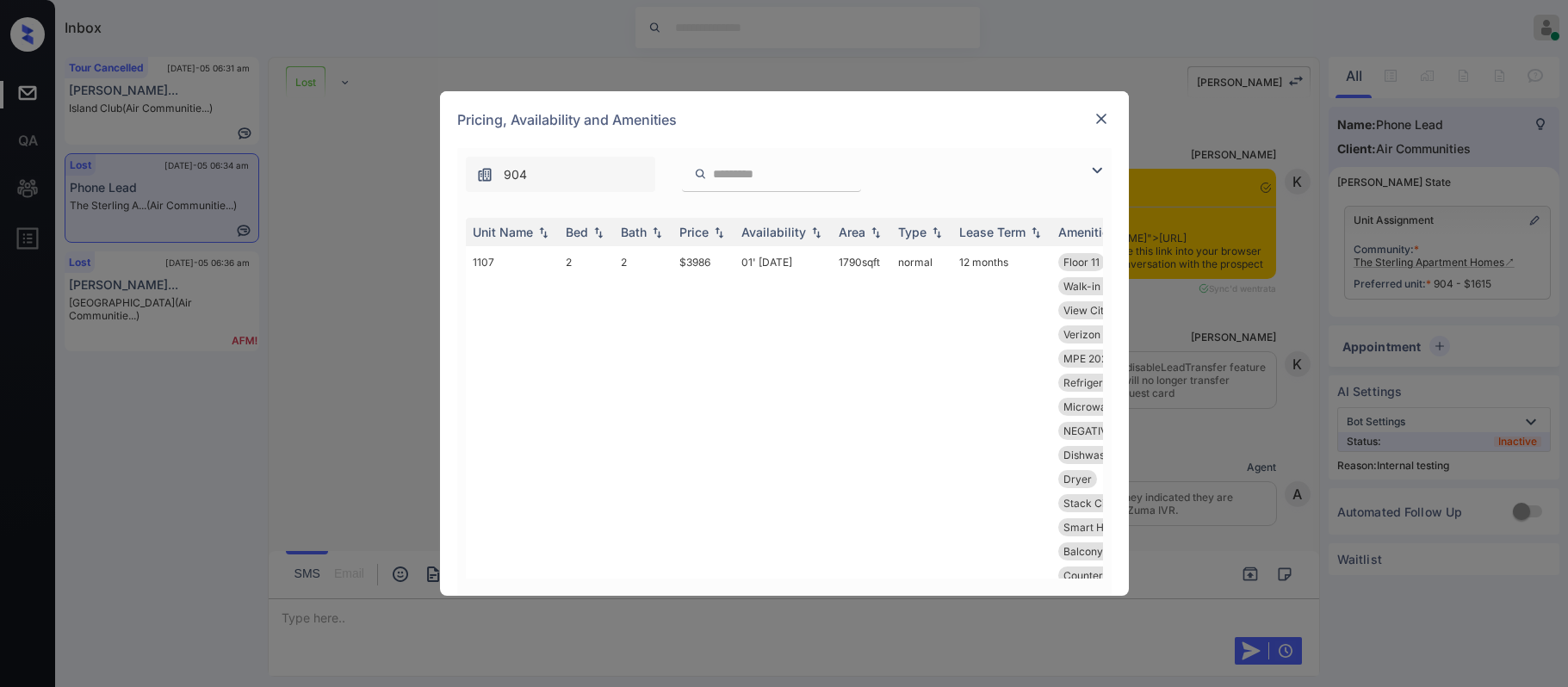scroll, scrollTop: 0, scrollLeft: 0, axis: both 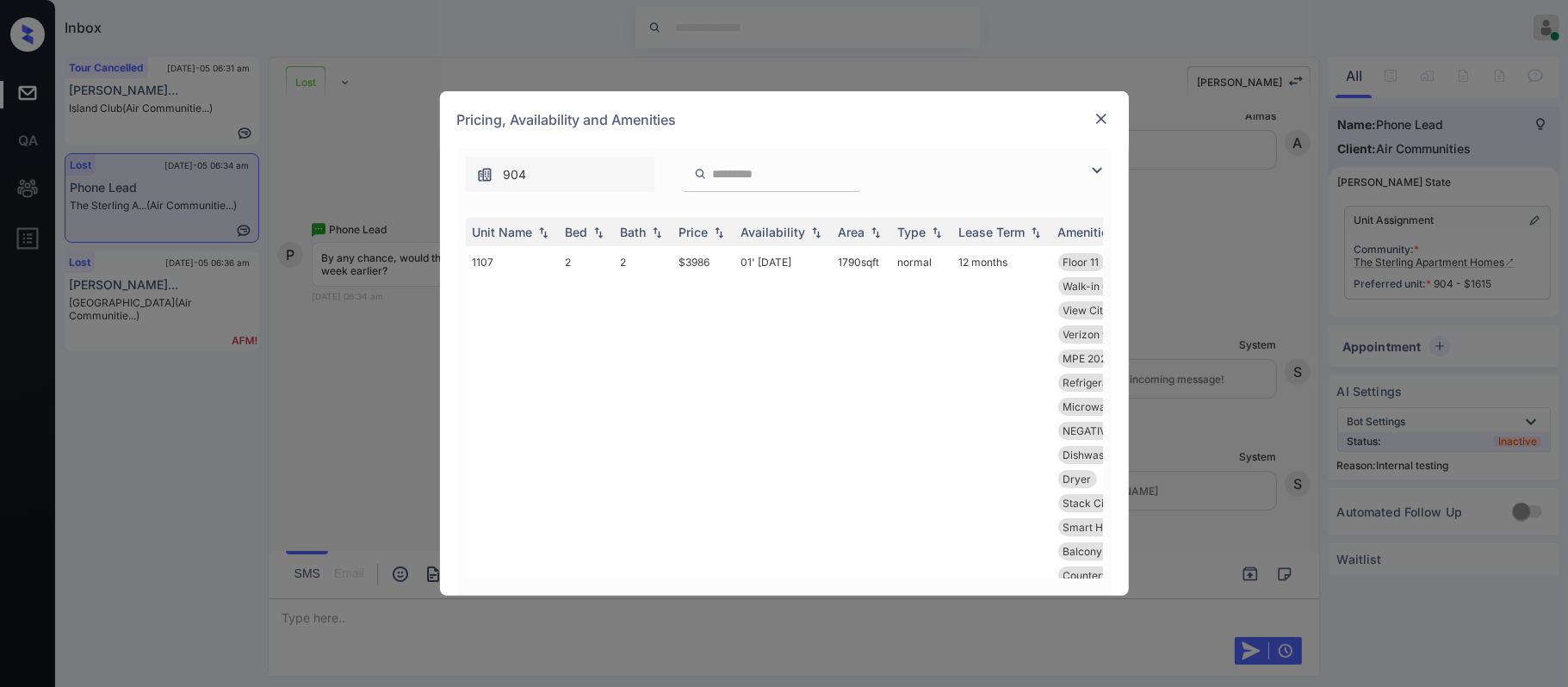 click on "Price" at bounding box center [694, 232] 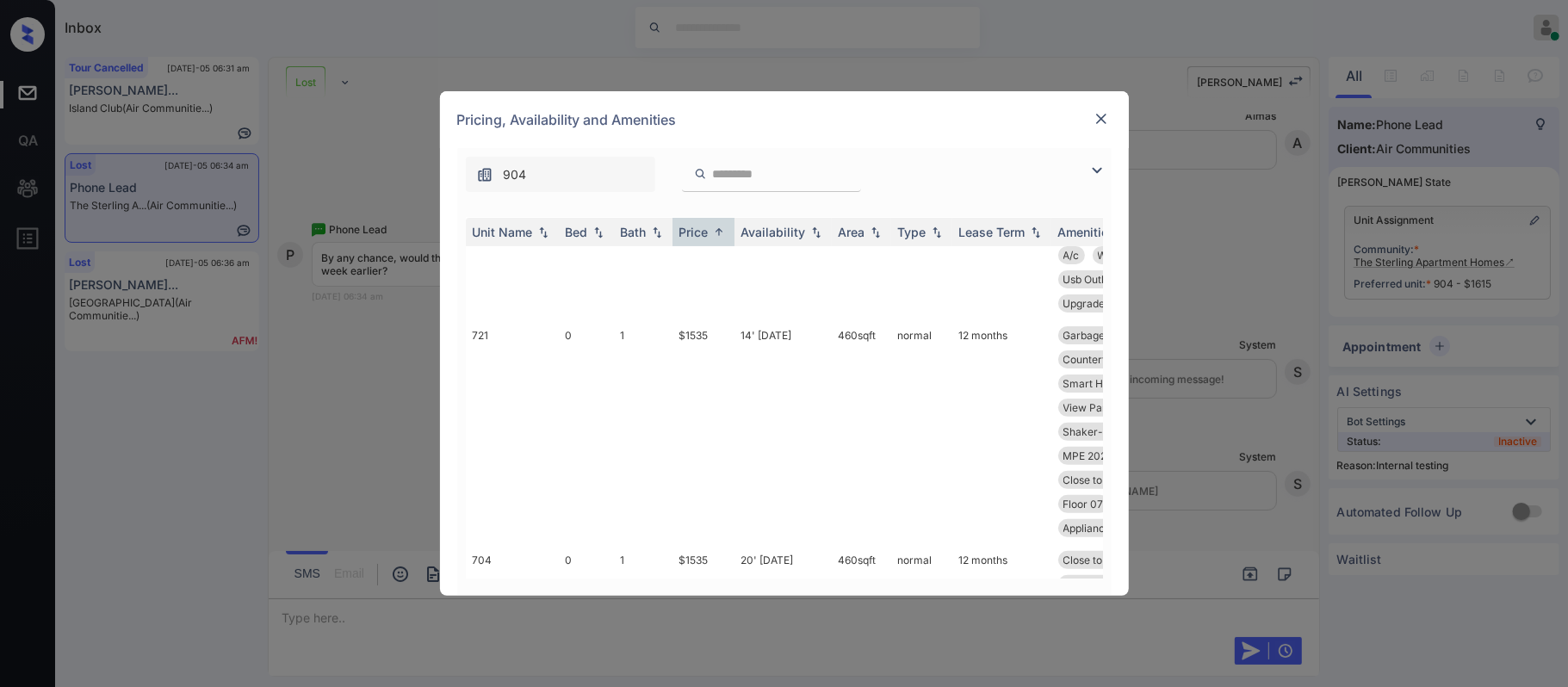 scroll, scrollTop: 700, scrollLeft: 0, axis: vertical 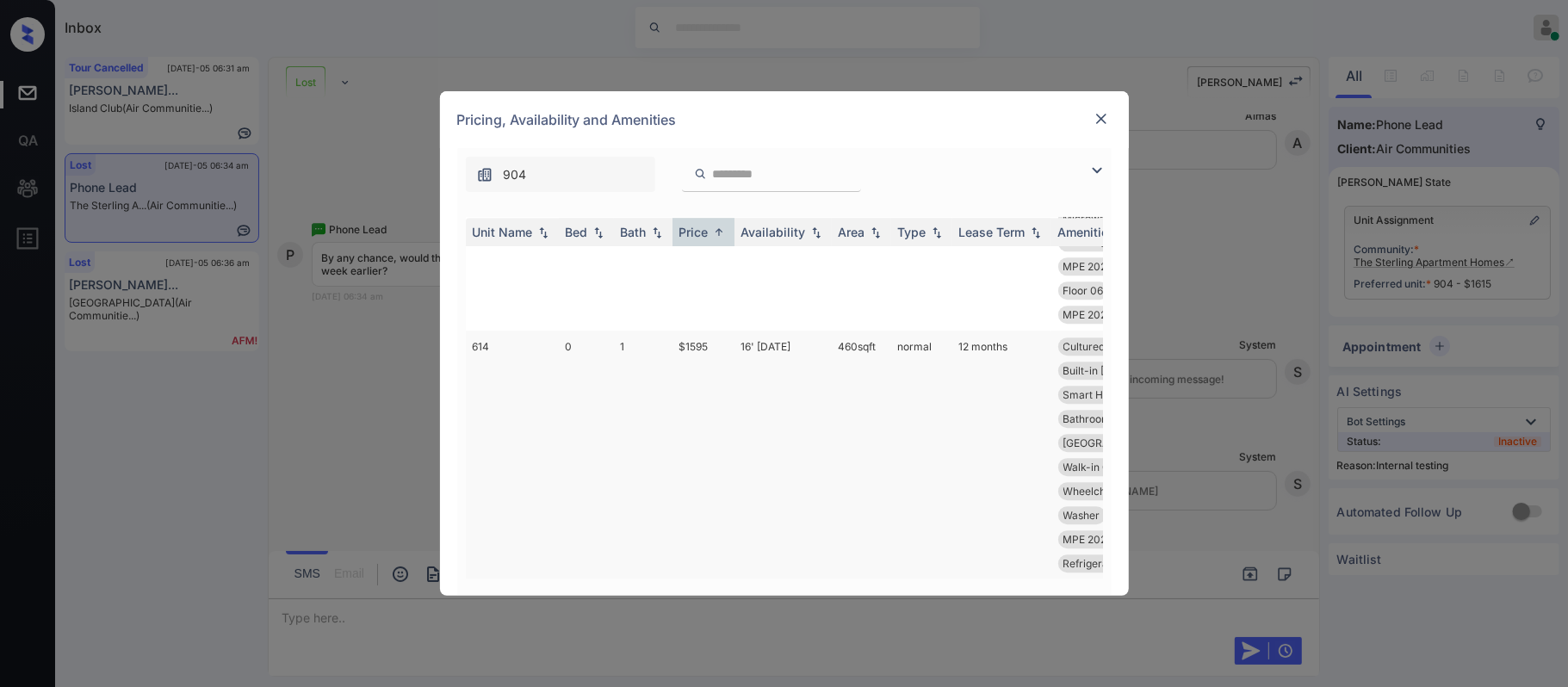 click on "16' [DATE]" at bounding box center [783, 467] 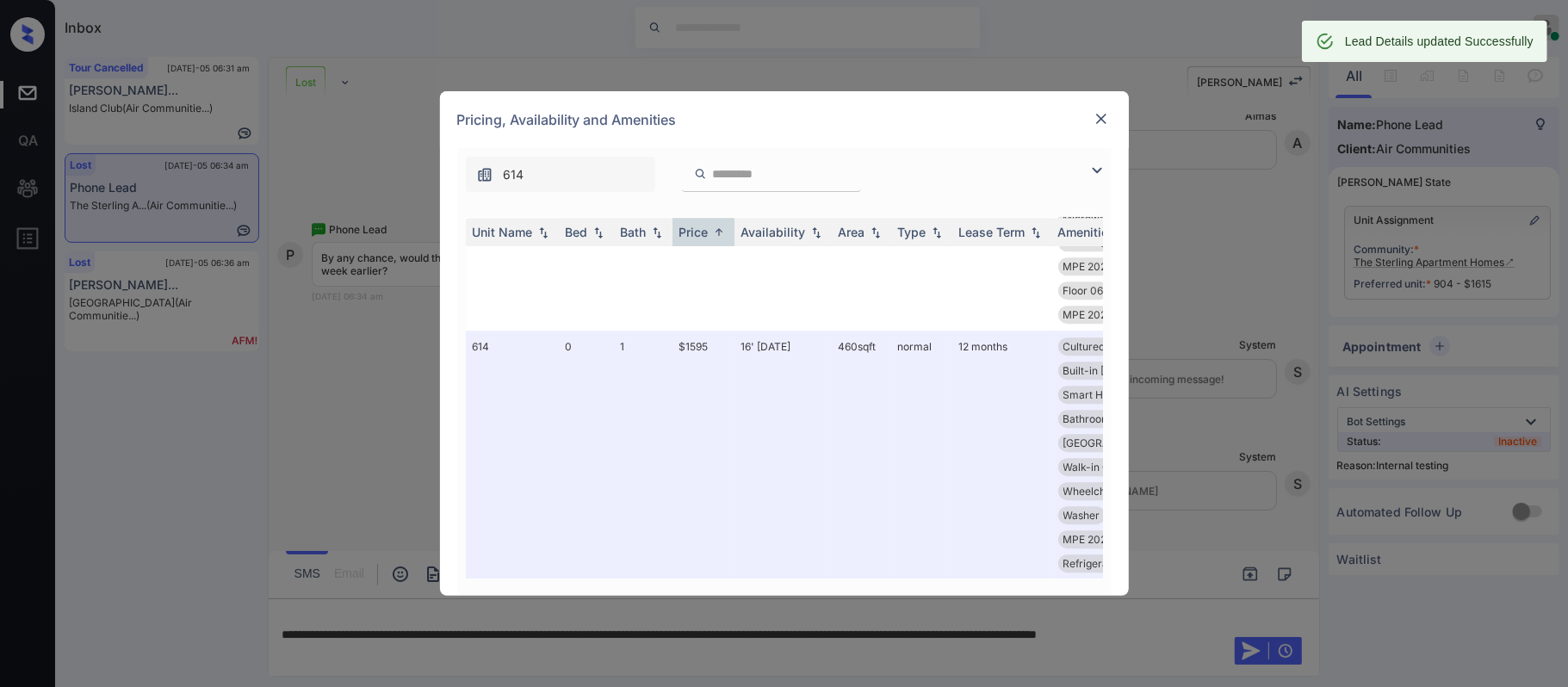 click at bounding box center (1101, 119) 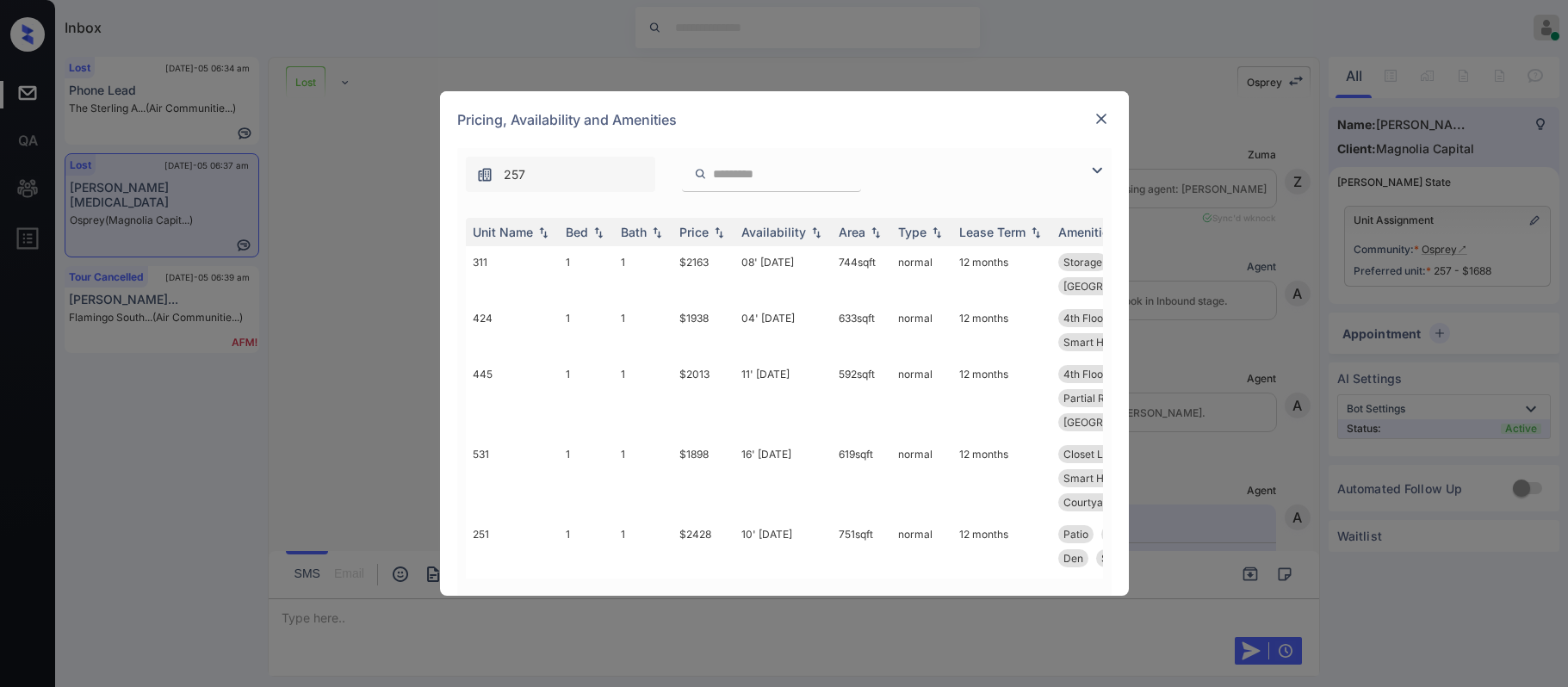 scroll, scrollTop: 0, scrollLeft: 0, axis: both 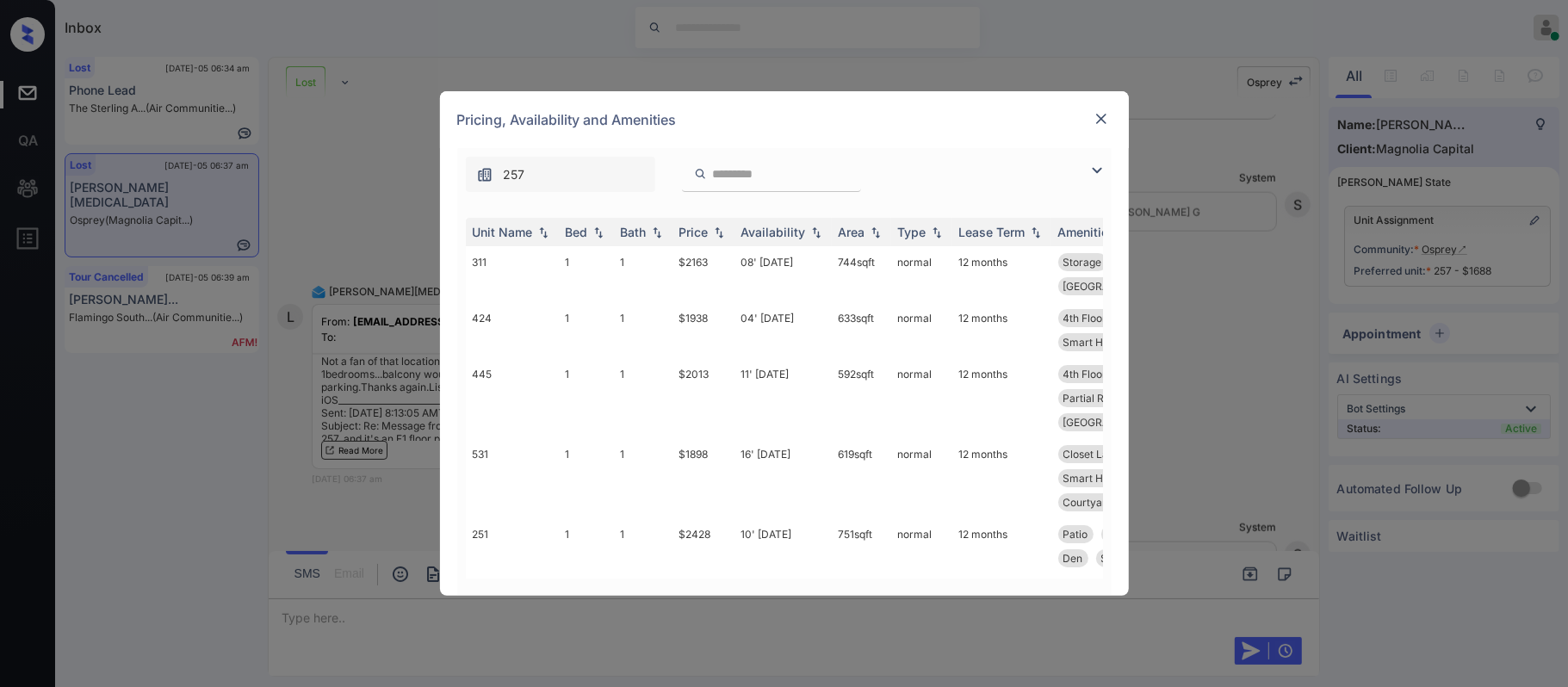 click at bounding box center (719, 232) 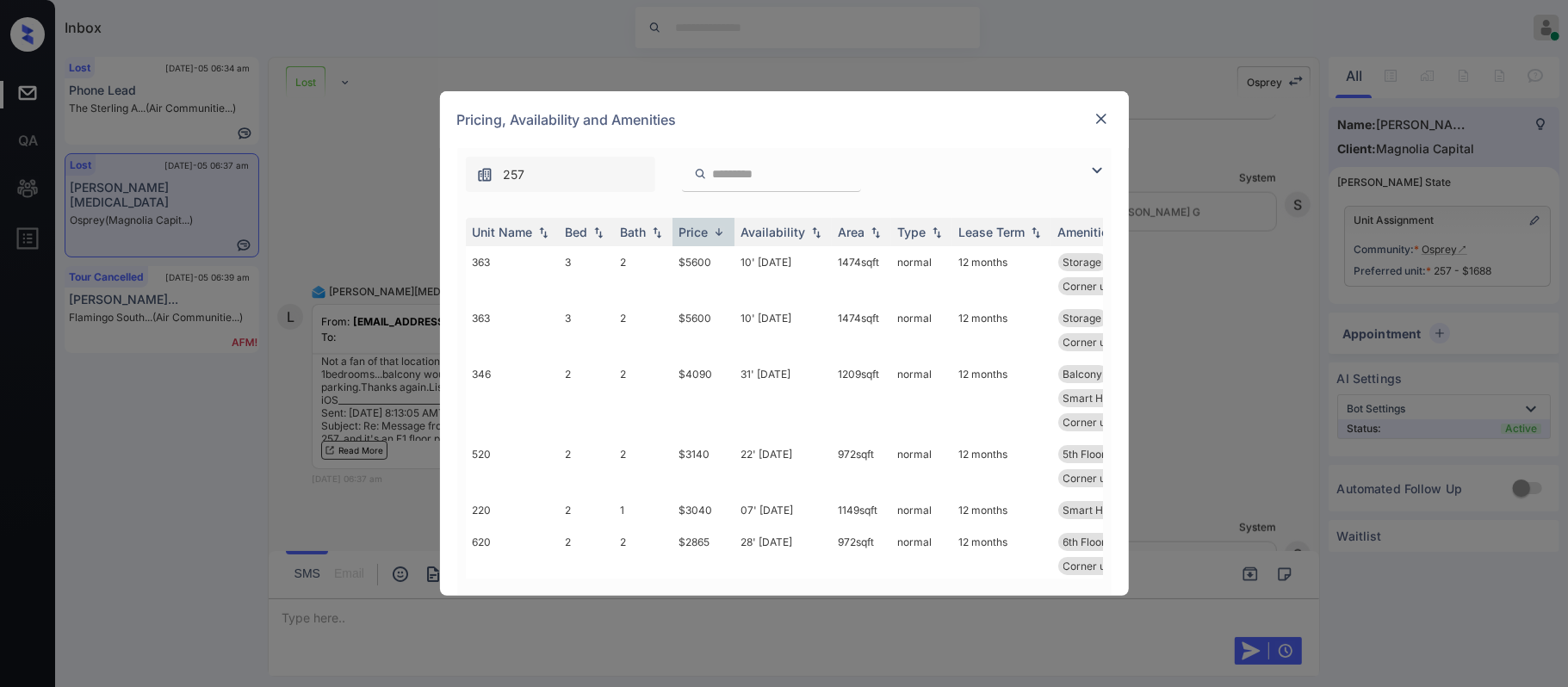 click at bounding box center [719, 232] 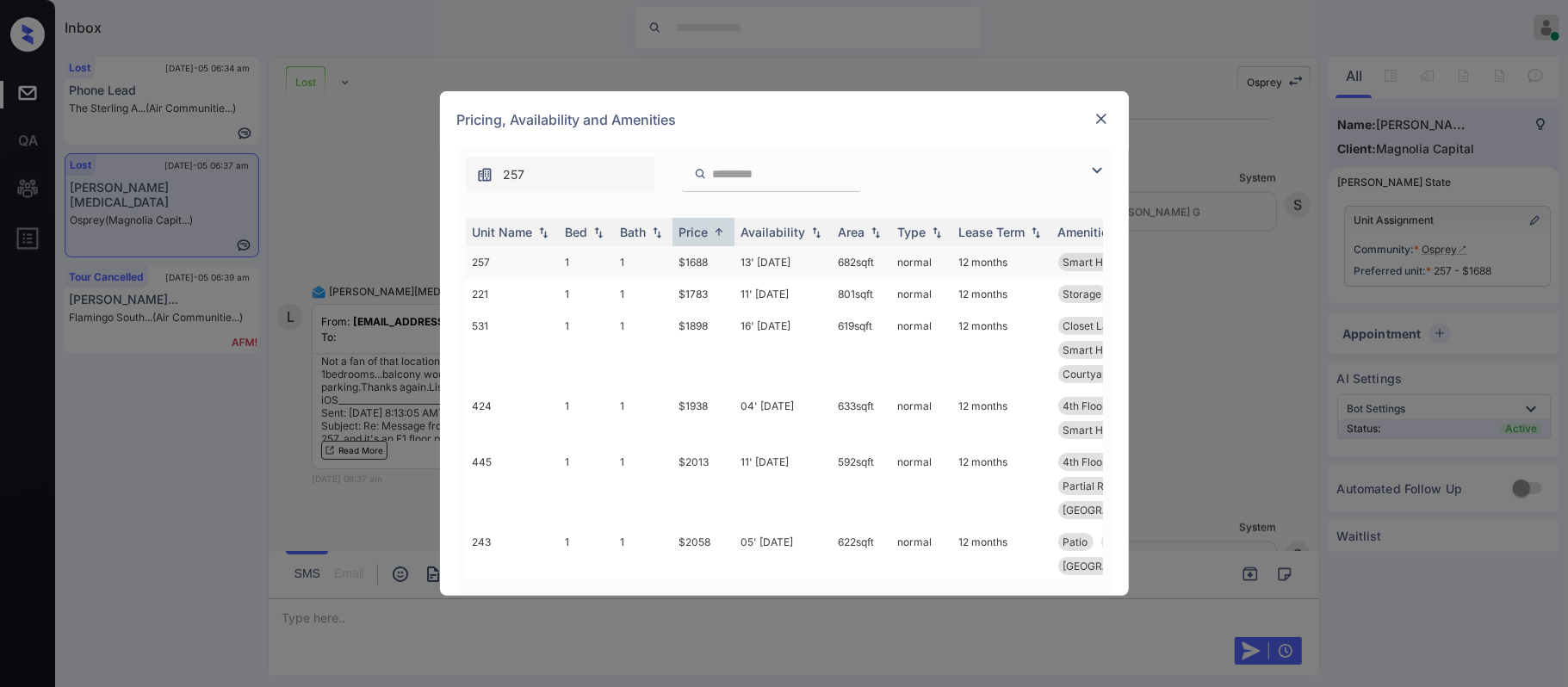 click on "$1688" at bounding box center [703, 262] 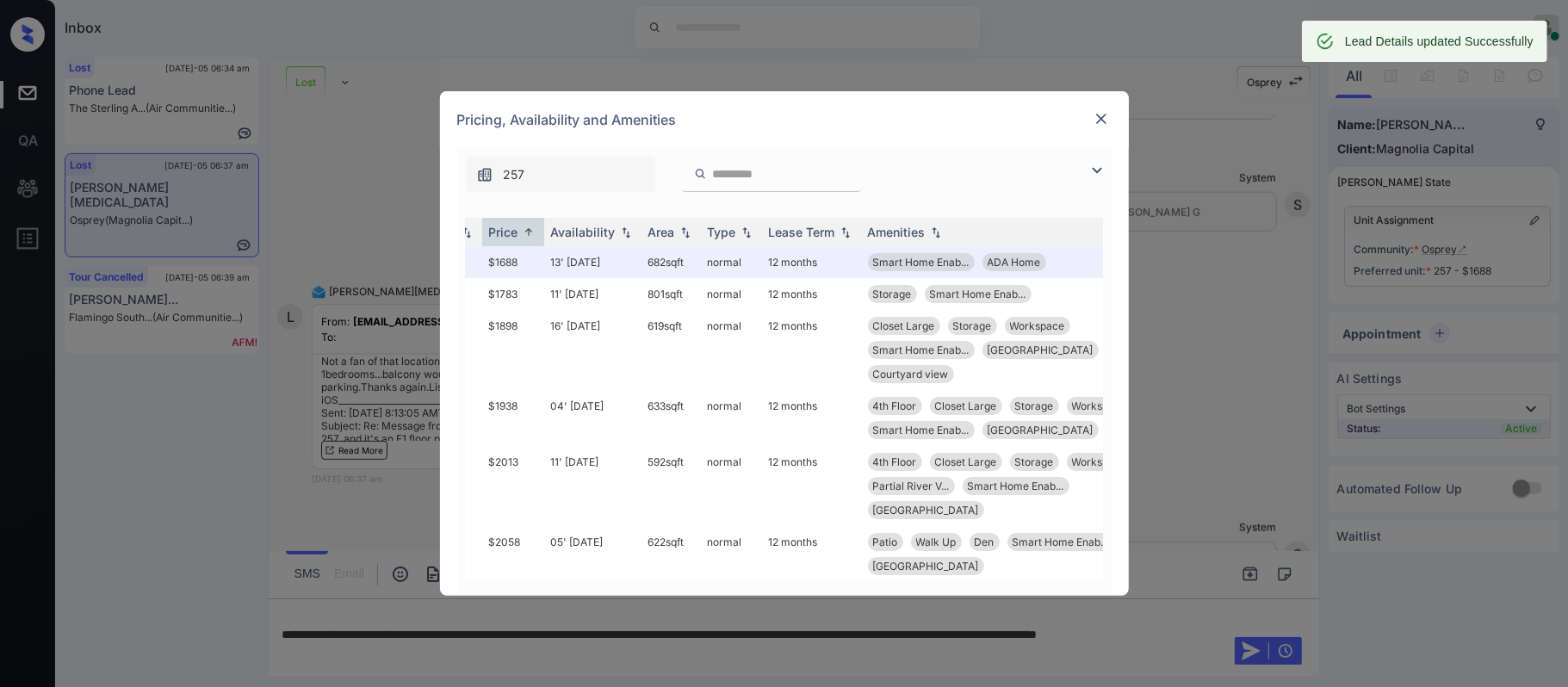scroll, scrollTop: 0, scrollLeft: 0, axis: both 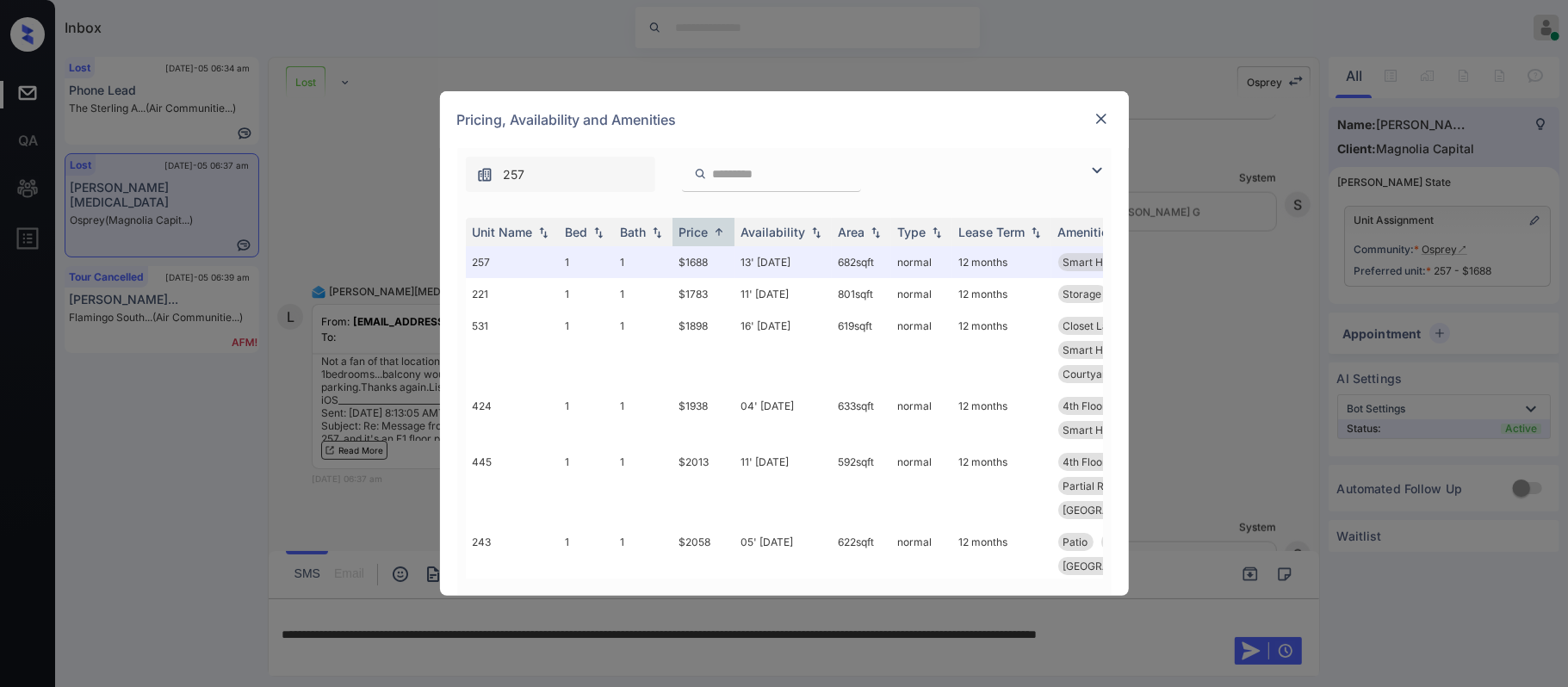 click at bounding box center [1101, 119] 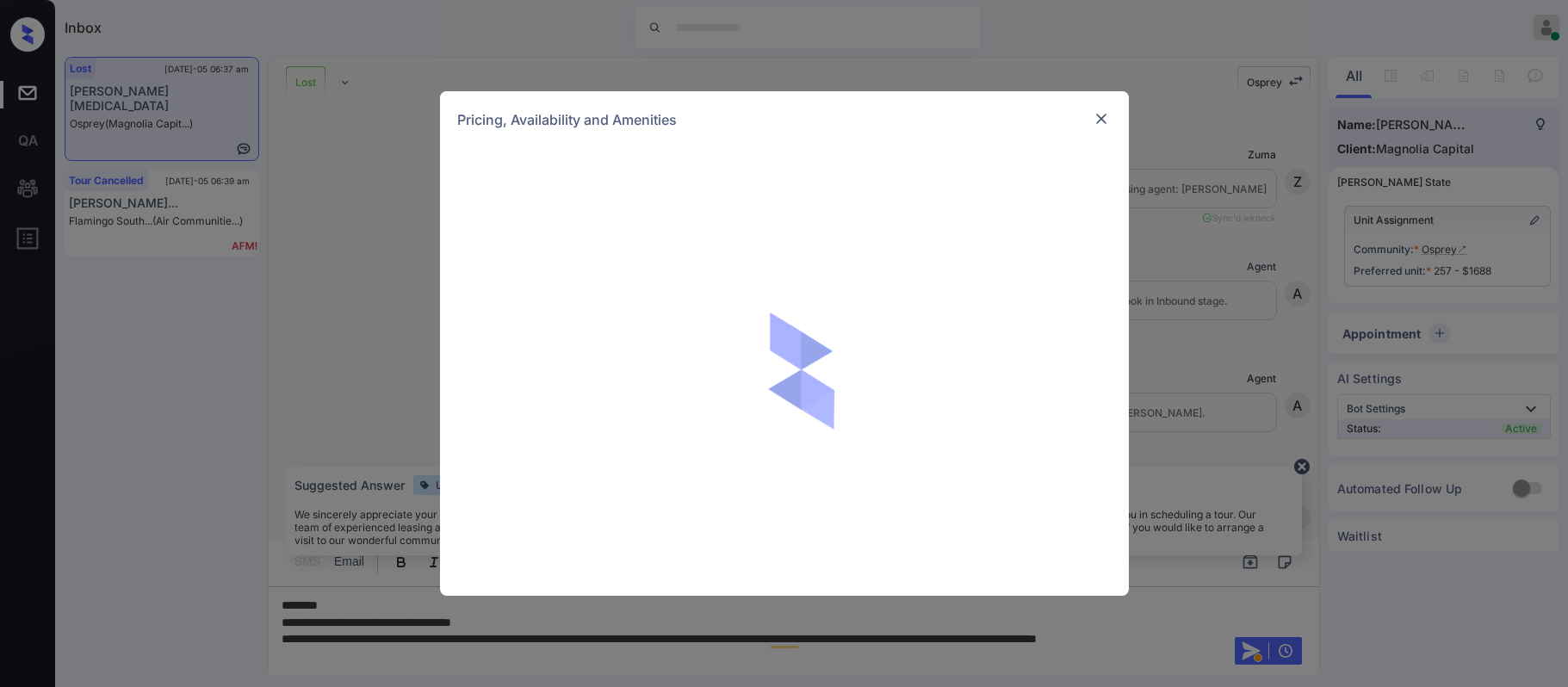 scroll, scrollTop: 0, scrollLeft: 0, axis: both 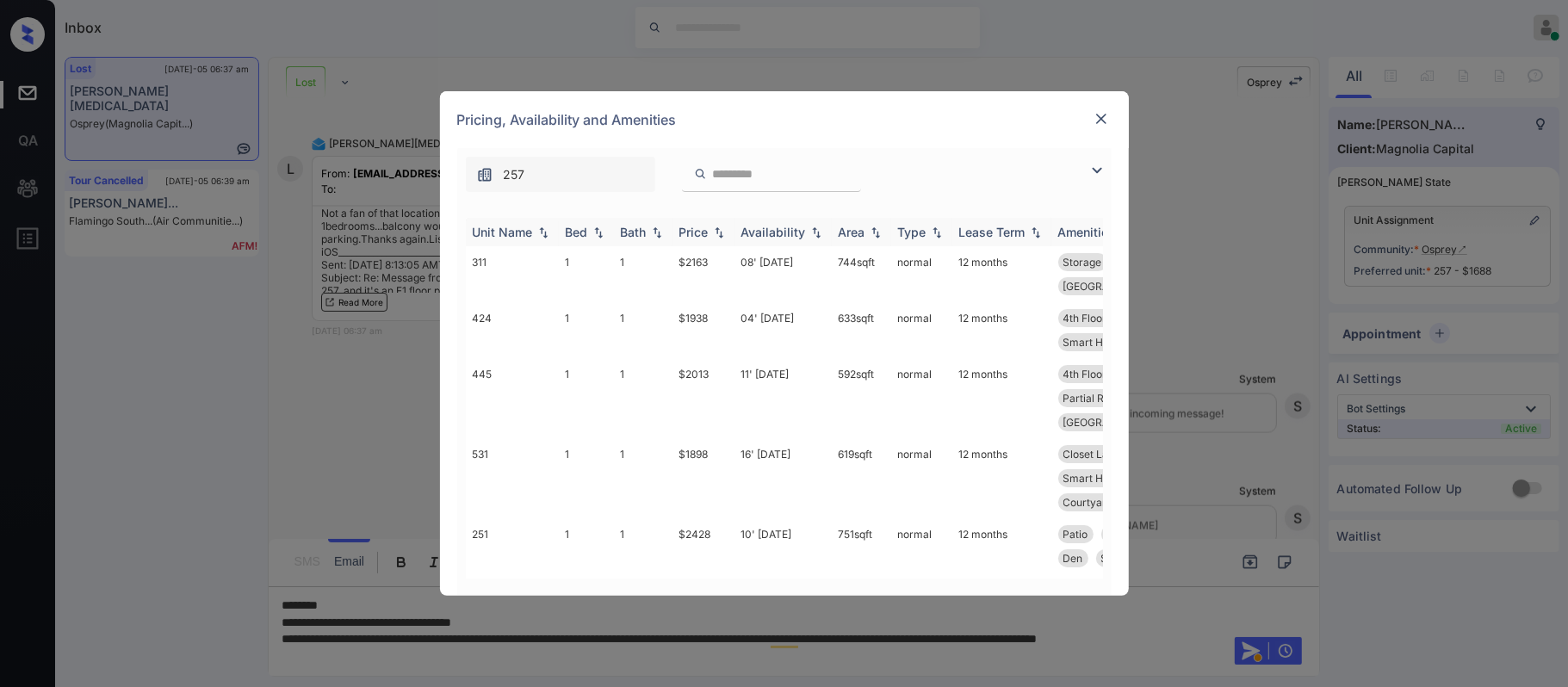 click on "Price" at bounding box center (694, 232) 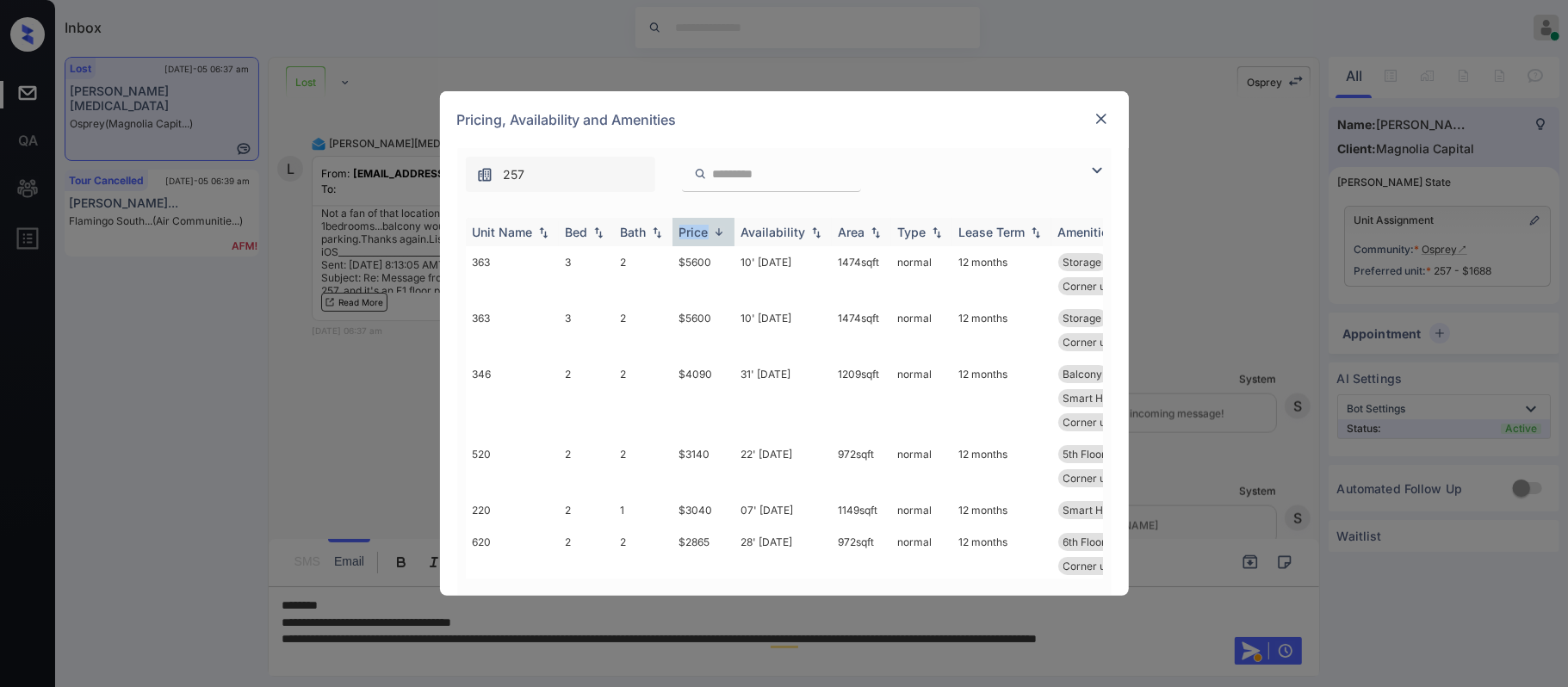 click on "Price" at bounding box center [694, 232] 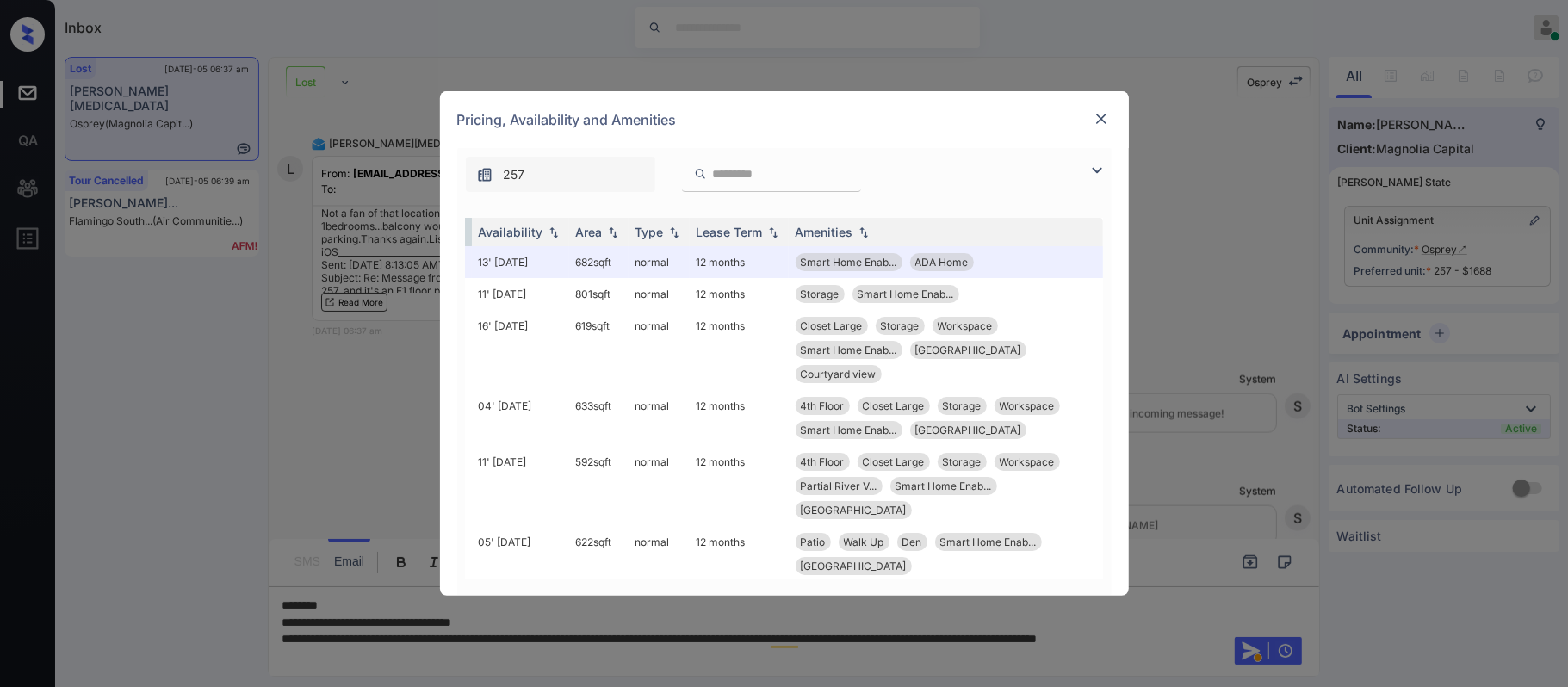 scroll, scrollTop: 0, scrollLeft: 270, axis: horizontal 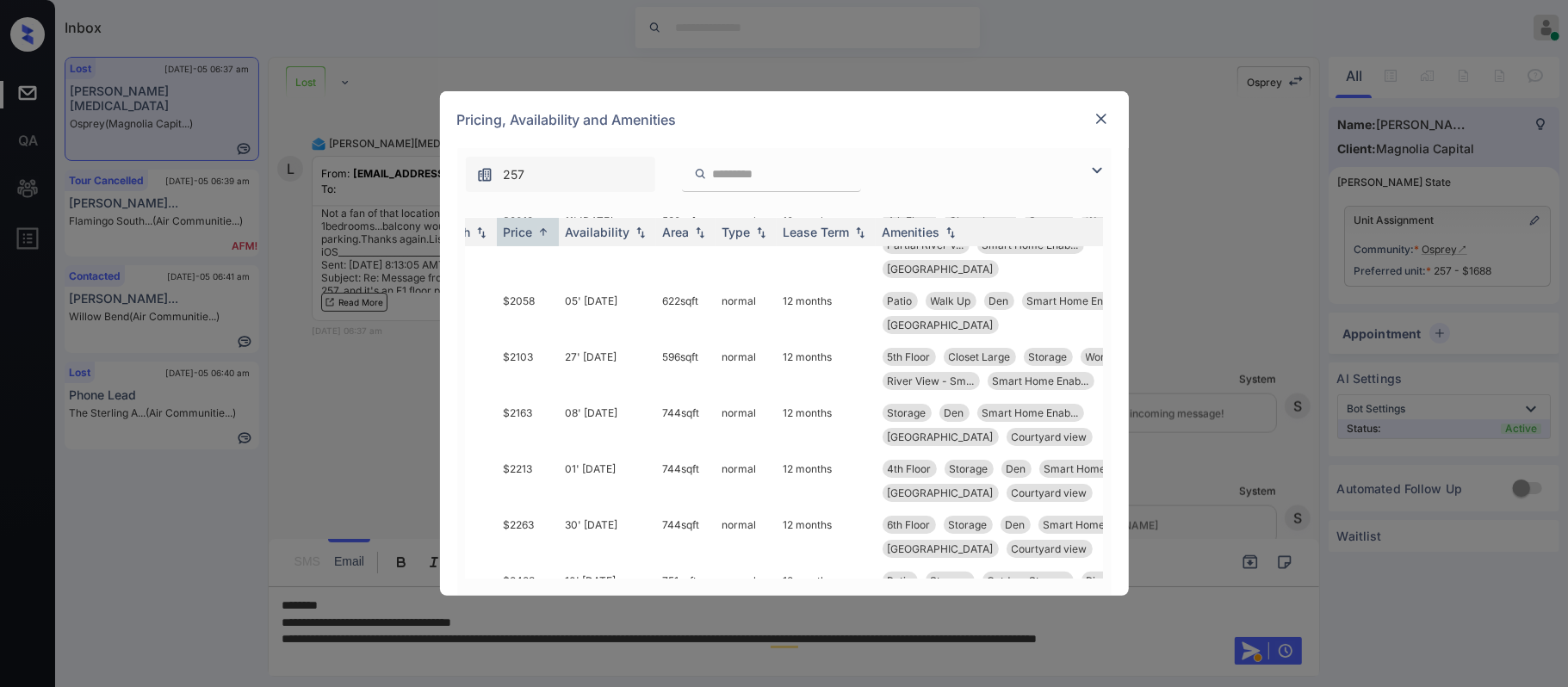 click on "Unit Name Bed Bath Price Availability Area Type Lease Term Amenities 257 1 1 $1688 13' Aug 25 682  sqft normal 12   months Smart Home Enab... ADA Home 221 1 1 $1783 11' Aug 25 801  sqft normal 12   months Storage Smart Home Enab... 531 1 1 $1898 16' Aug 25 619  sqft normal 12   months Closet Large Storage Workspace Smart Home Enab... Kitchen island Courtyard view 424 1 1 $1938 04' Aug 25 633  sqft normal 12   months 4th Floor Closet Large Storage Workspace Smart Home Enab... Kitchen island 445 1 1 $2013 11' Aug 25 592  sqft normal 12   months 4th Floor Closet Large Storage Workspace Partial River V... Smart Home Enab... Kitchen island 243 1 1 $2058 05' Mar 25 622  sqft normal 12   months Patio Walk Up Den Smart Home Enab... Kitchen island 554 1 1 $2103 27' Mar 25 596  sqft normal 12   months 5th Floor Closet Large Storage Workspace River View - Sm... Smart Home Enab... 311 1 1 $2163 08' Aug 25 744  sqft normal 12   months Storage Den Smart Home Enab... Kitchen island Courtyard view 411 1 1 $2213 01' Jul 25 12" at bounding box center [784, 398] 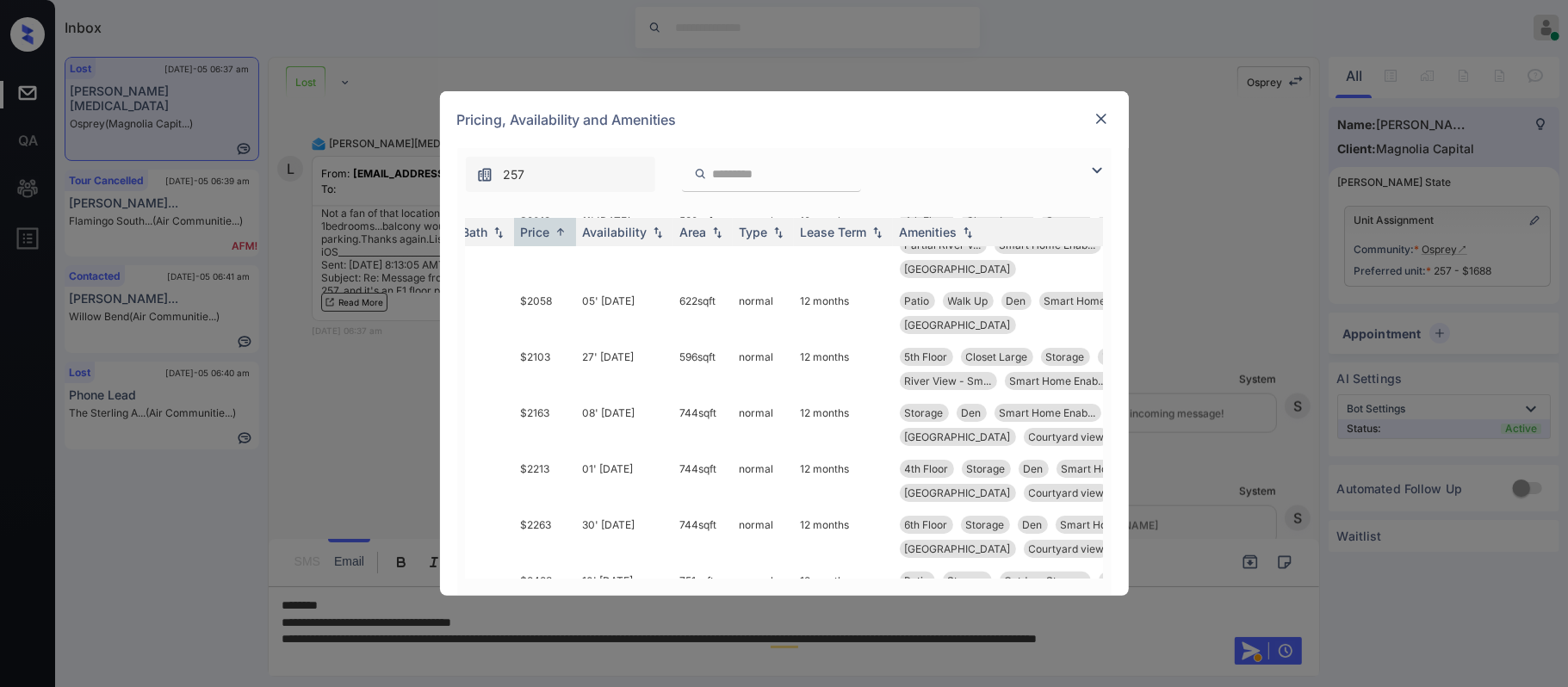 scroll, scrollTop: 241, scrollLeft: 0, axis: vertical 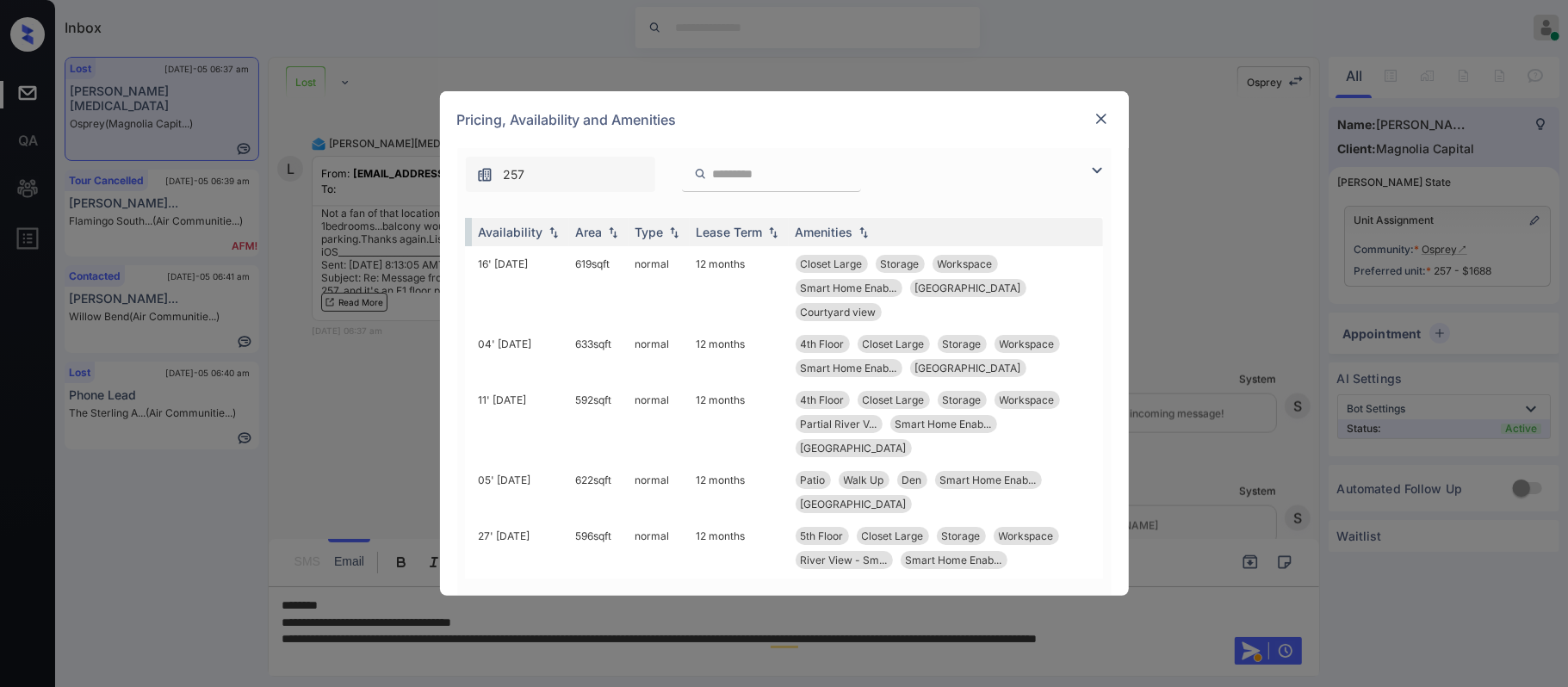 click at bounding box center (1101, 119) 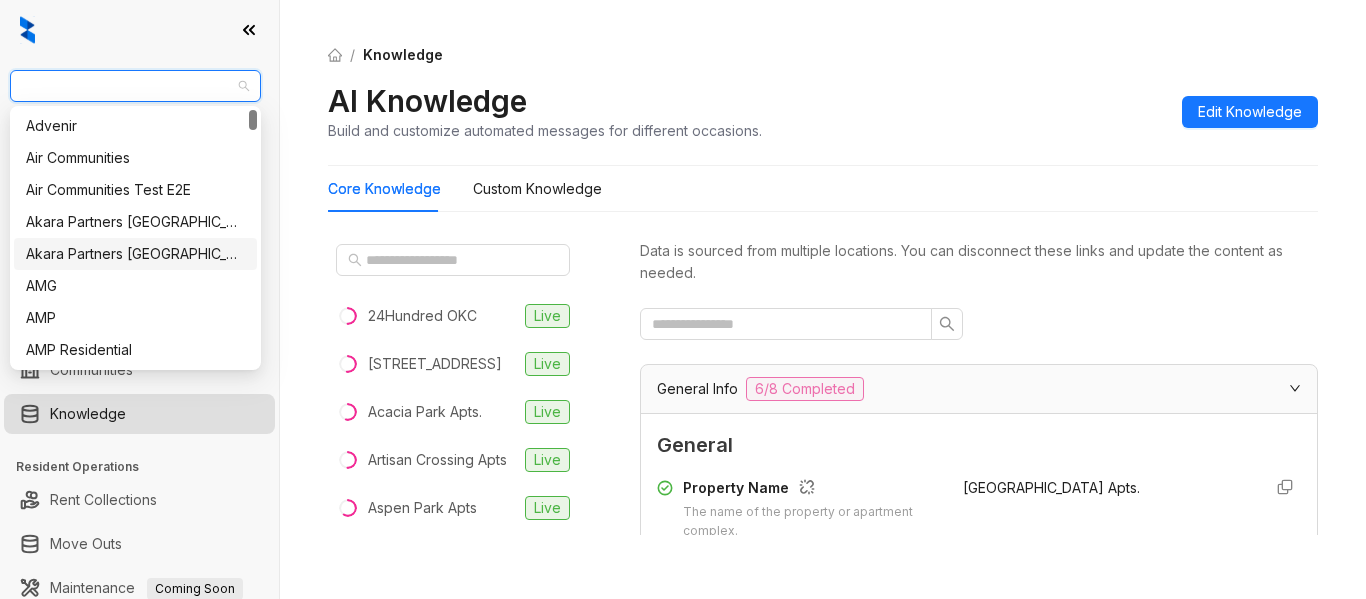 scroll, scrollTop: 0, scrollLeft: 0, axis: both 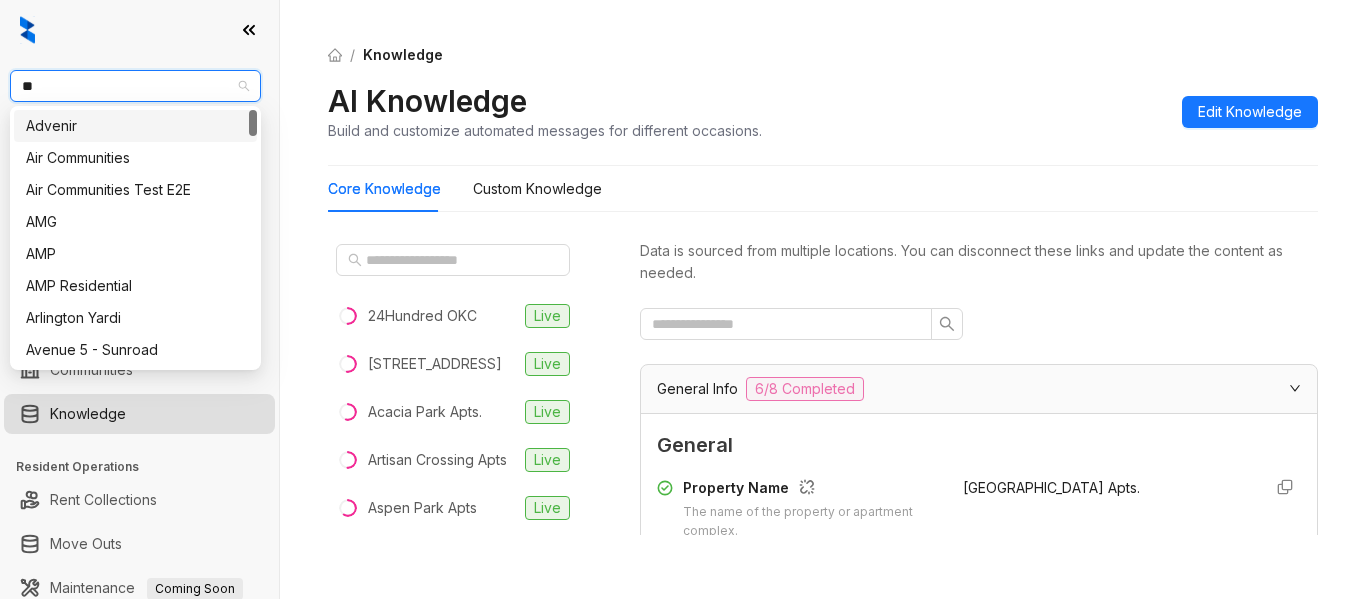 type on "***" 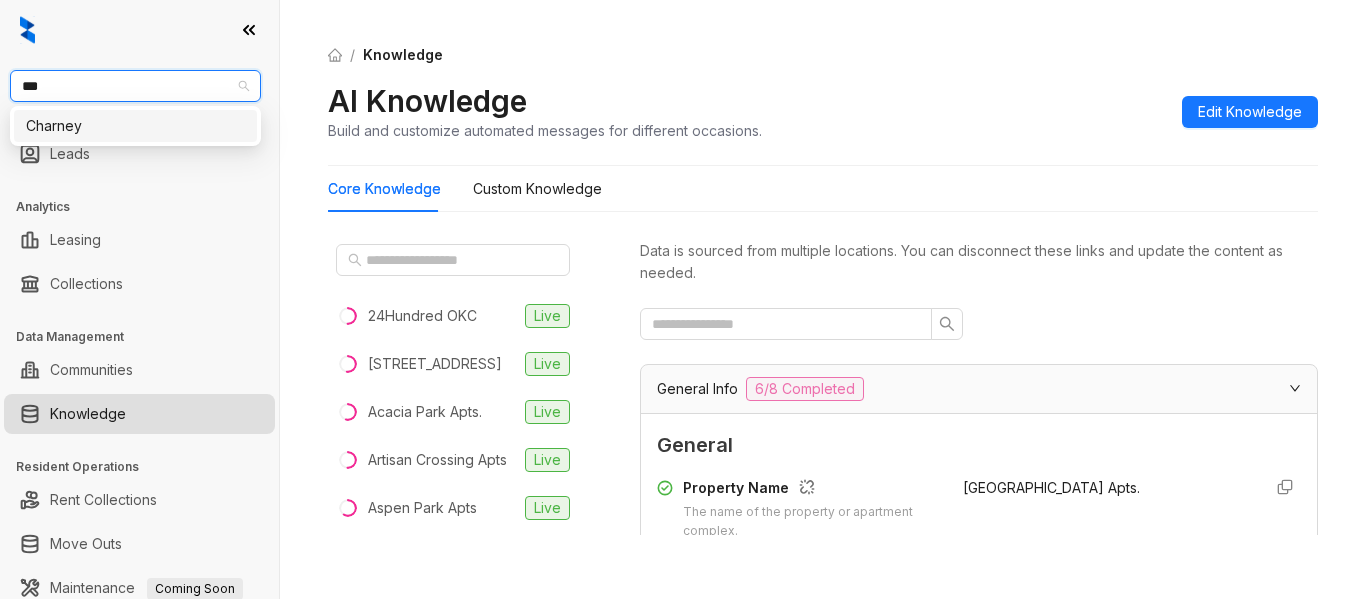 click on "Charney" at bounding box center (135, 126) 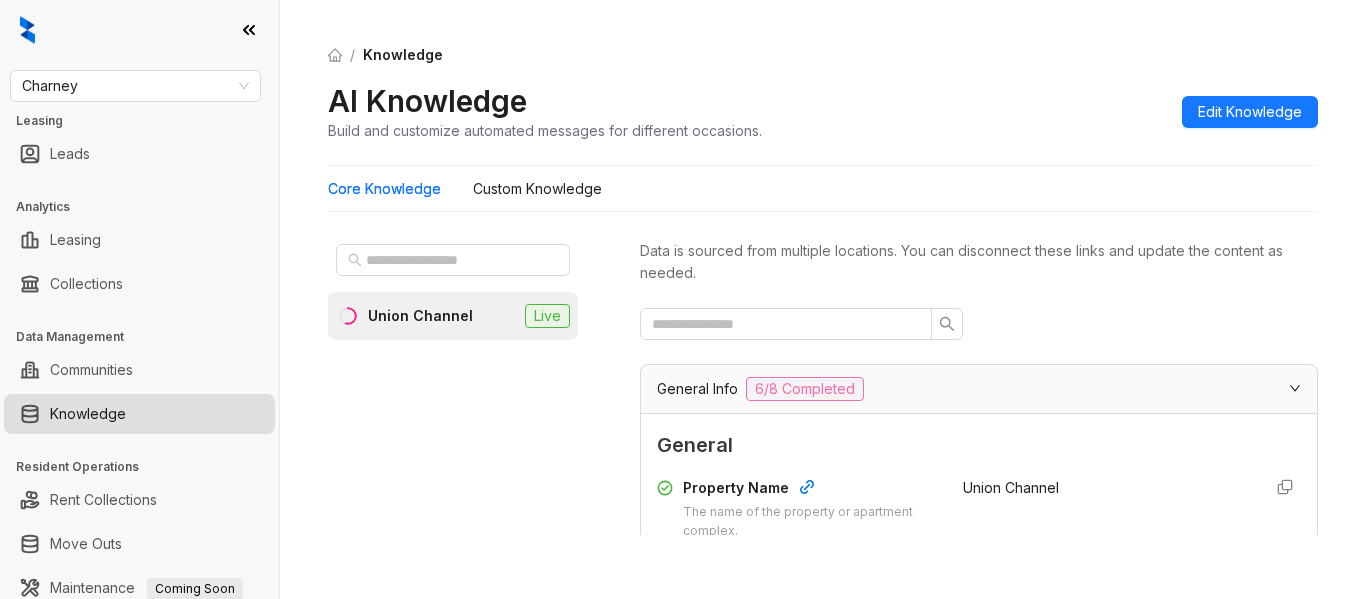 scroll, scrollTop: 0, scrollLeft: 0, axis: both 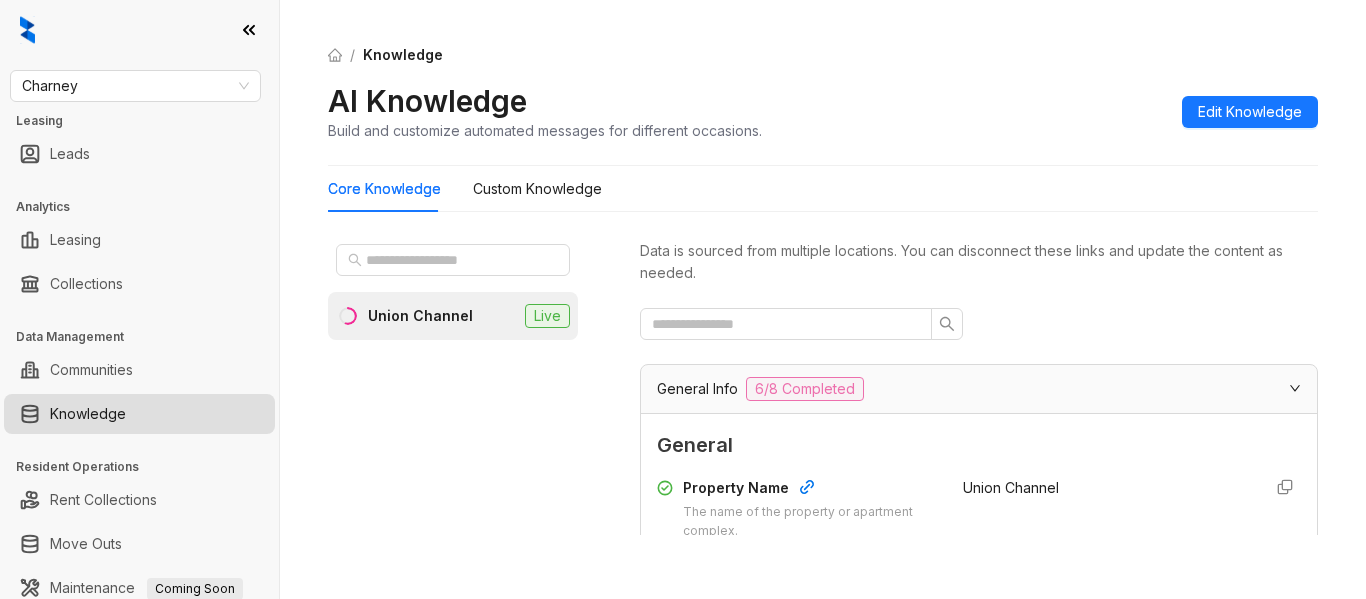 click on "Union Channel Live" at bounding box center [453, 316] 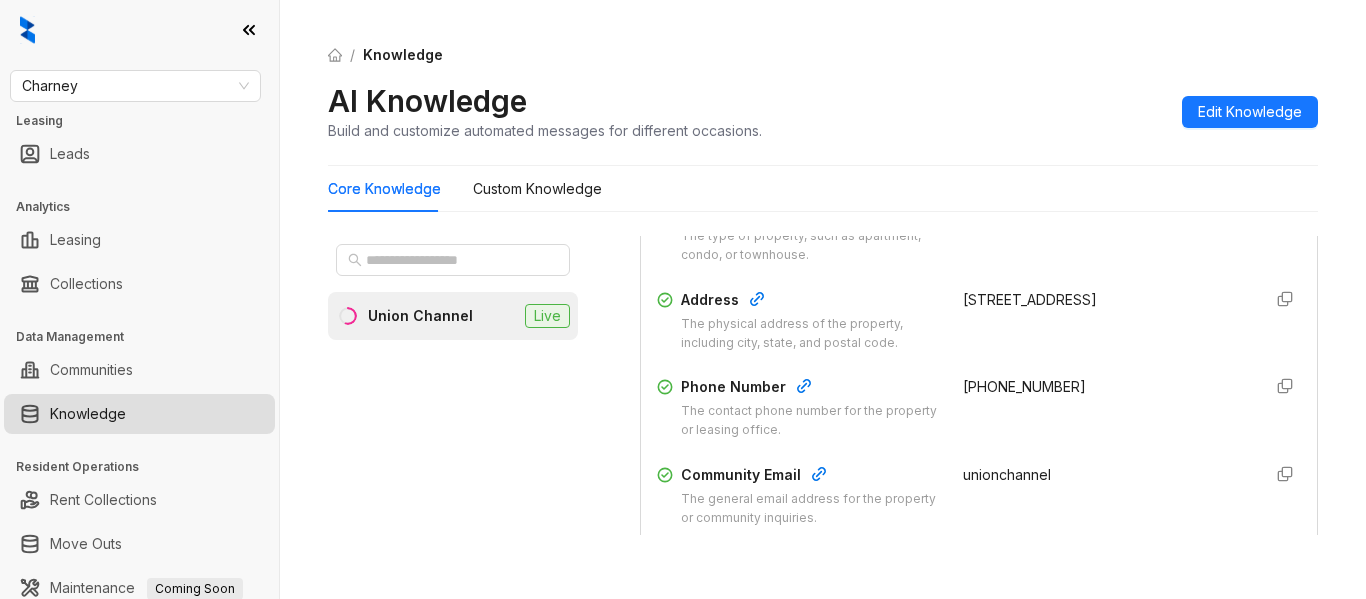 scroll, scrollTop: 372, scrollLeft: 0, axis: vertical 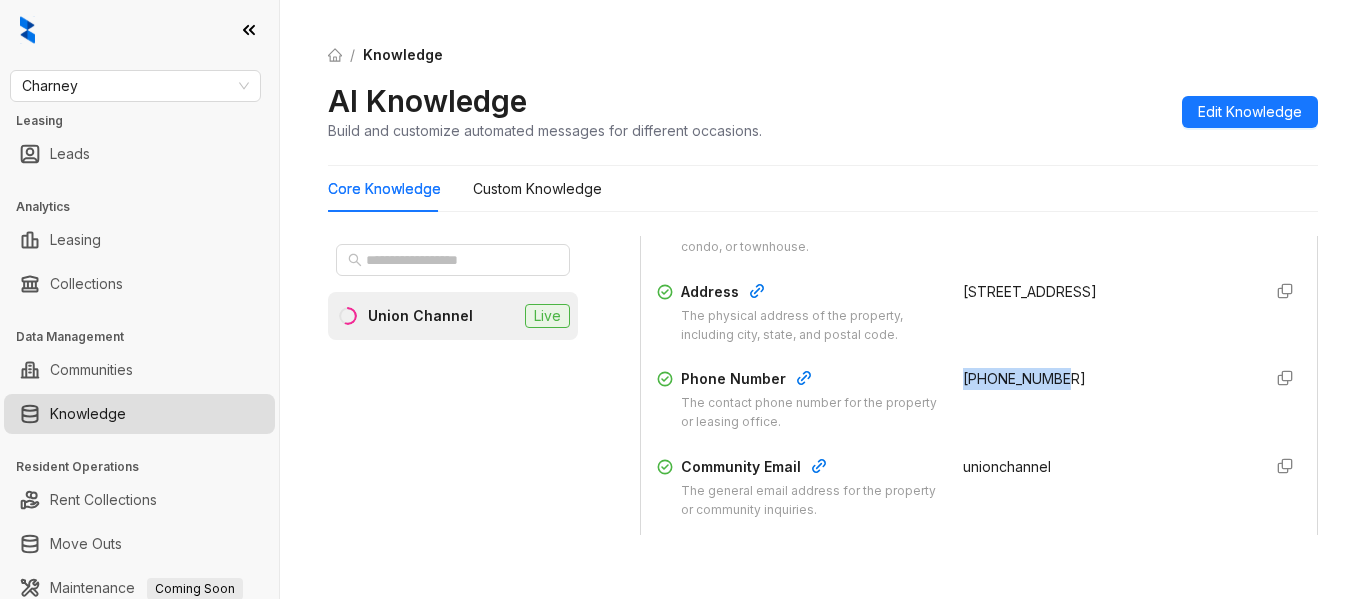 copy on "[PHONE_NUMBER]" 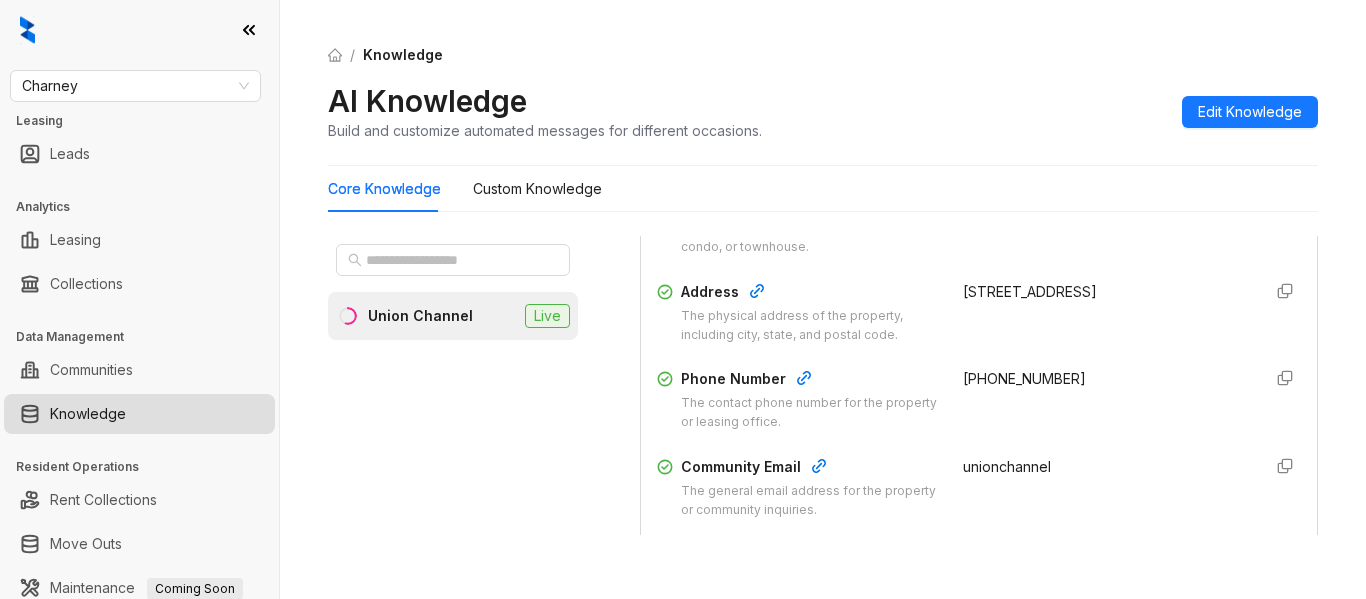 click on "AI Knowledge" at bounding box center (545, 101) 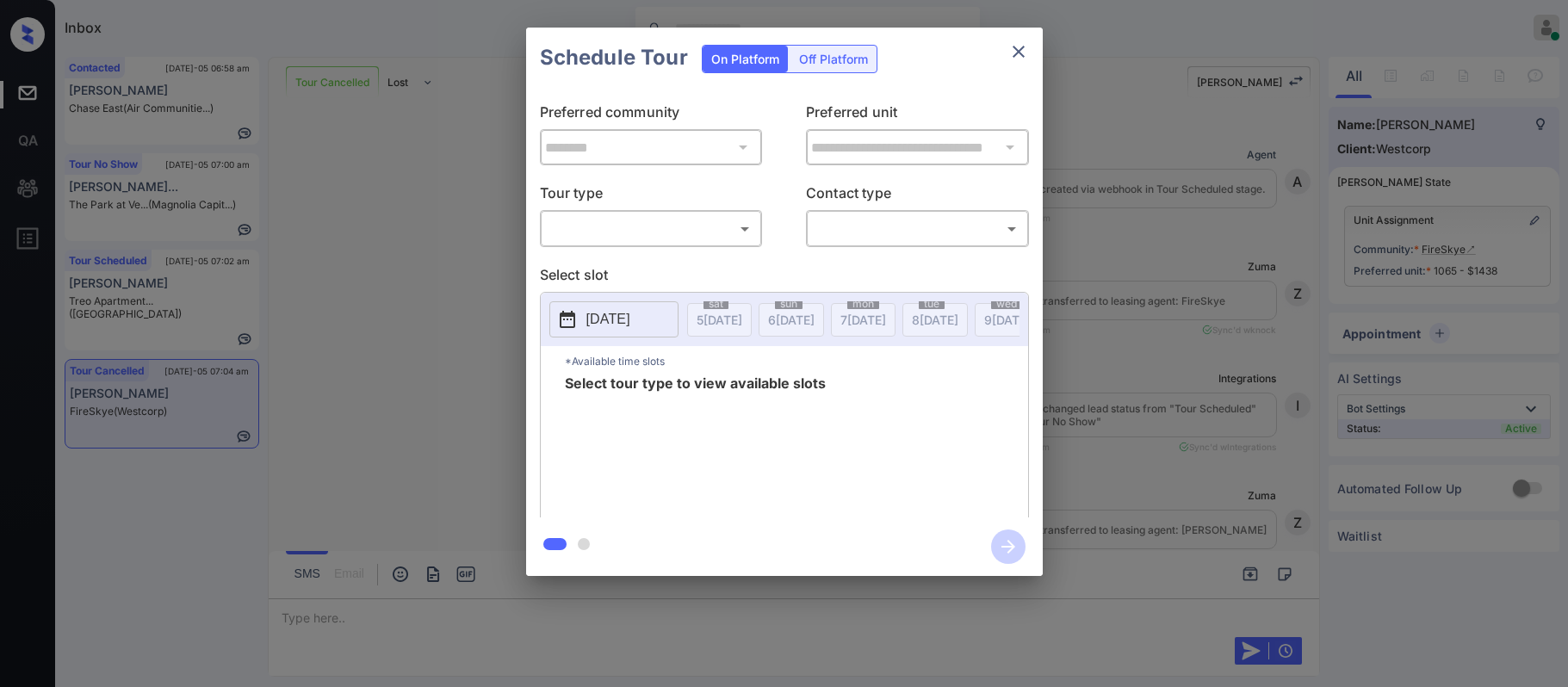 scroll, scrollTop: 0, scrollLeft: 0, axis: both 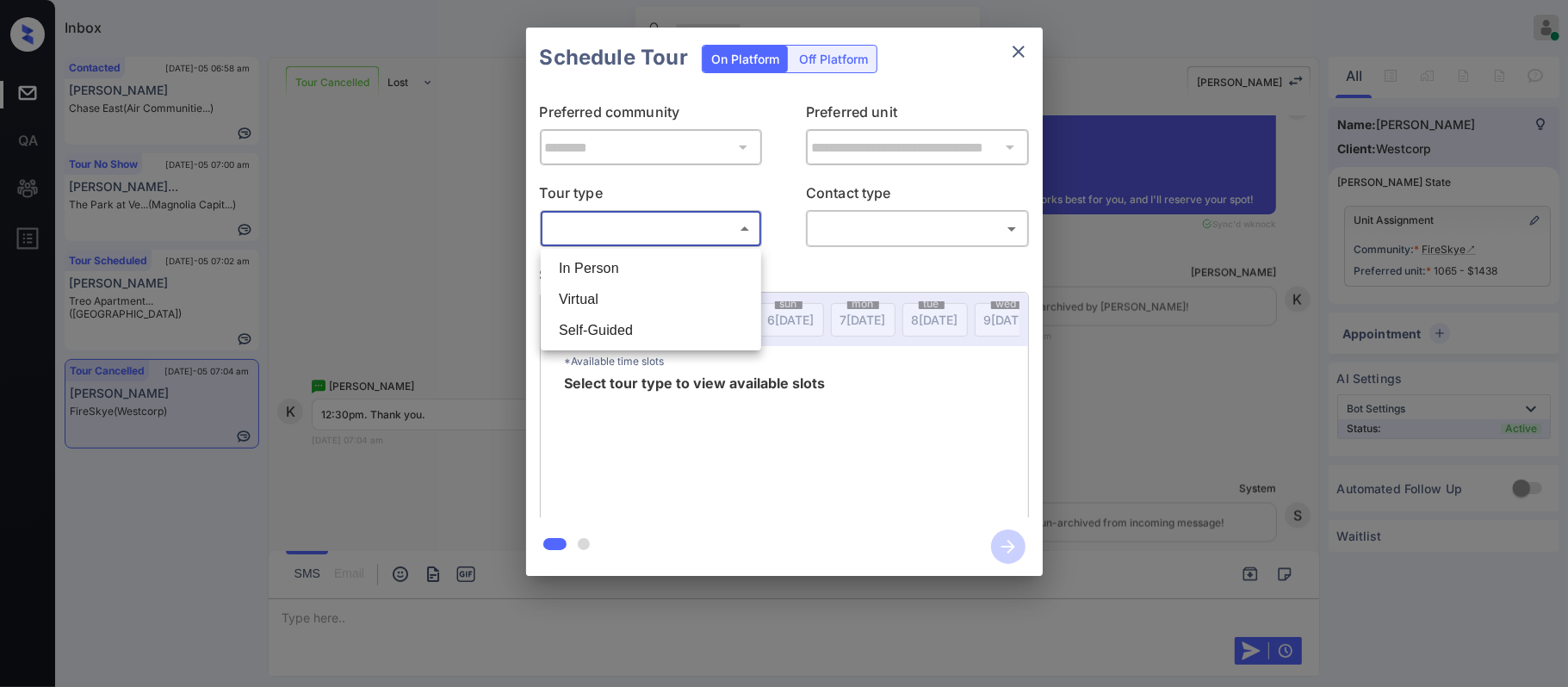 click on "Inbox [PERSON_NAME] Online Set yourself   offline Set yourself   on break Profile Switch to  dark  mode Sign out Contacted [DATE]-05 06:58 am   [PERSON_NAME] [PERSON_NAME] East  (Air Communitie...) Tour No Show [DATE]-05 07:00 am   [PERSON_NAME]... The Park at [GEOGRAPHIC_DATA]...  (Magnolia Capit...) Tour Scheduled [DATE]-05 07:02 am   [PERSON_NAME] Apartment...  (Fairfield) Tour Cancelled [DATE]-05 07:04 am   [PERSON_NAME] FireSkye  (Westcorp) Tour Cancelled Lost Lead Sentiment: Angry Upon sliding the acknowledgement:  Lead will move to lost stage. * ​ SMS and call option will be set to opt out. AFM will be turned off for the lead. [PERSON_NAME] New Message Agent Lead created via webhook in Tour Scheduled stage. [DATE] 06:26 pm A New Message Zuma Lead transferred to leasing agent: FireSkye [DATE] 06:26 pm  Sync'd w  knock Z New Message Integrations knock changed lead status from "Tour Scheduled" to "Tour No Show" [DATE] 05:41 pm  Sync'd w  Integrations I New Message Zuma Lead transferred to leasing agent: [PERSON_NAME]'d w  knock" at bounding box center (784, 344) 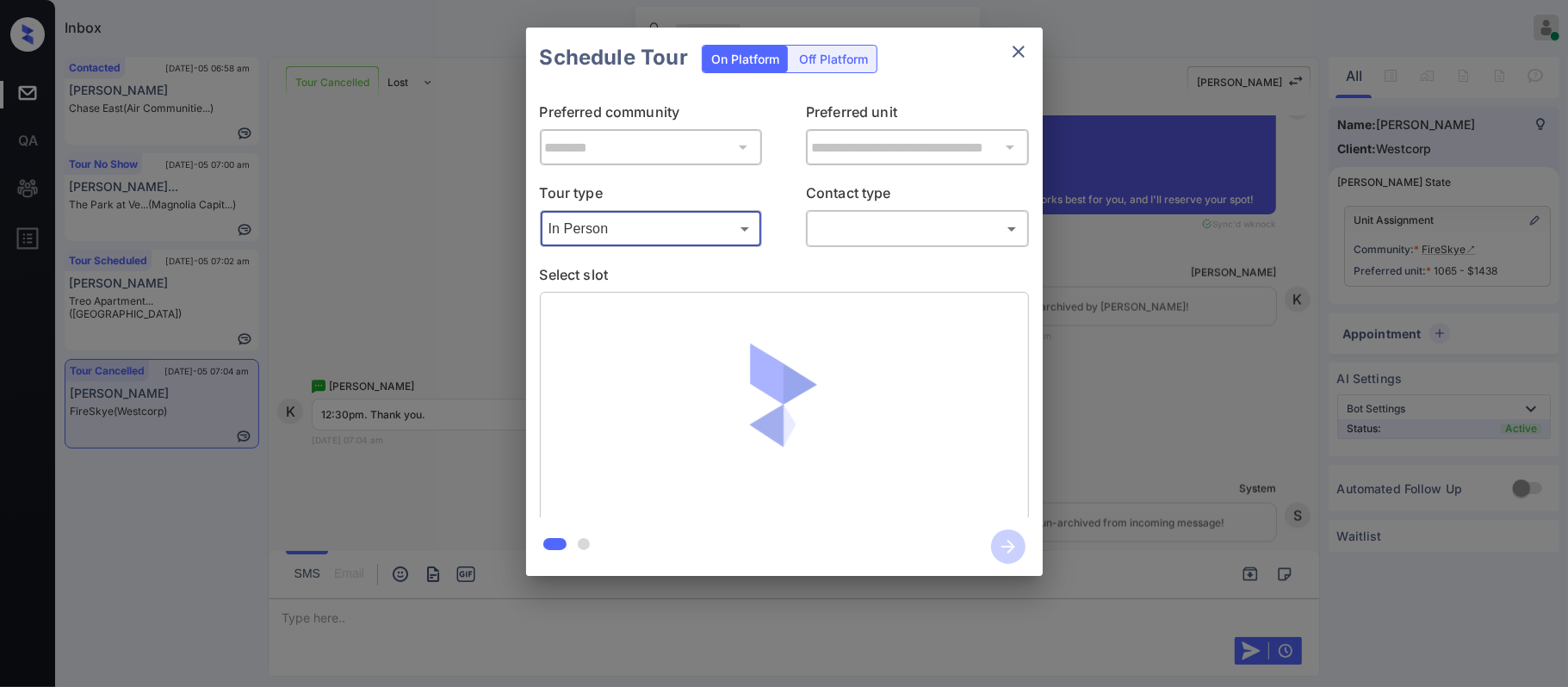 click on "Inbox Almas Zainab Online Set yourself   offline Set yourself   on break Profile Switch to  dark  mode Sign out Contacted Jul-05 06:58 am   Sean Reckley Chase East  (Air Communitie...) Tour No Show Jul-05 07:00 am   Lilliann Verme... The Park at Ve...  (Magnolia Capit...) Tour Scheduled Jul-05 07:02 am   Kevin Rico Treo Apartment...  (Fairfield) Tour Cancelled Jul-05 07:04 am   Katie Moerke FireSkye  (Westcorp) Tour Cancelled Lost Lead Sentiment: Angry Upon sliding the acknowledgement:  Lead will move to lost stage. * ​ SMS and call option will be set to opt out. AFM will be turned off for the lead. Kelsey New Message Agent Lead created via webhook in Tour Scheduled stage. Jun 25, 2025 06:26 pm A New Message Zuma Lead transferred to leasing agent: FireSkye Jun 25, 2025 06:26 pm  Sync'd w  knock Z New Message Integrations knock changed lead status from "Tour Scheduled" to "Tour No Show" Jun 30, 2025 05:41 pm  Sync'd w  Integrations I New Message Zuma Lead transferred to leasing agent: kelsey  Sync'd w  knock" at bounding box center [784, 344] 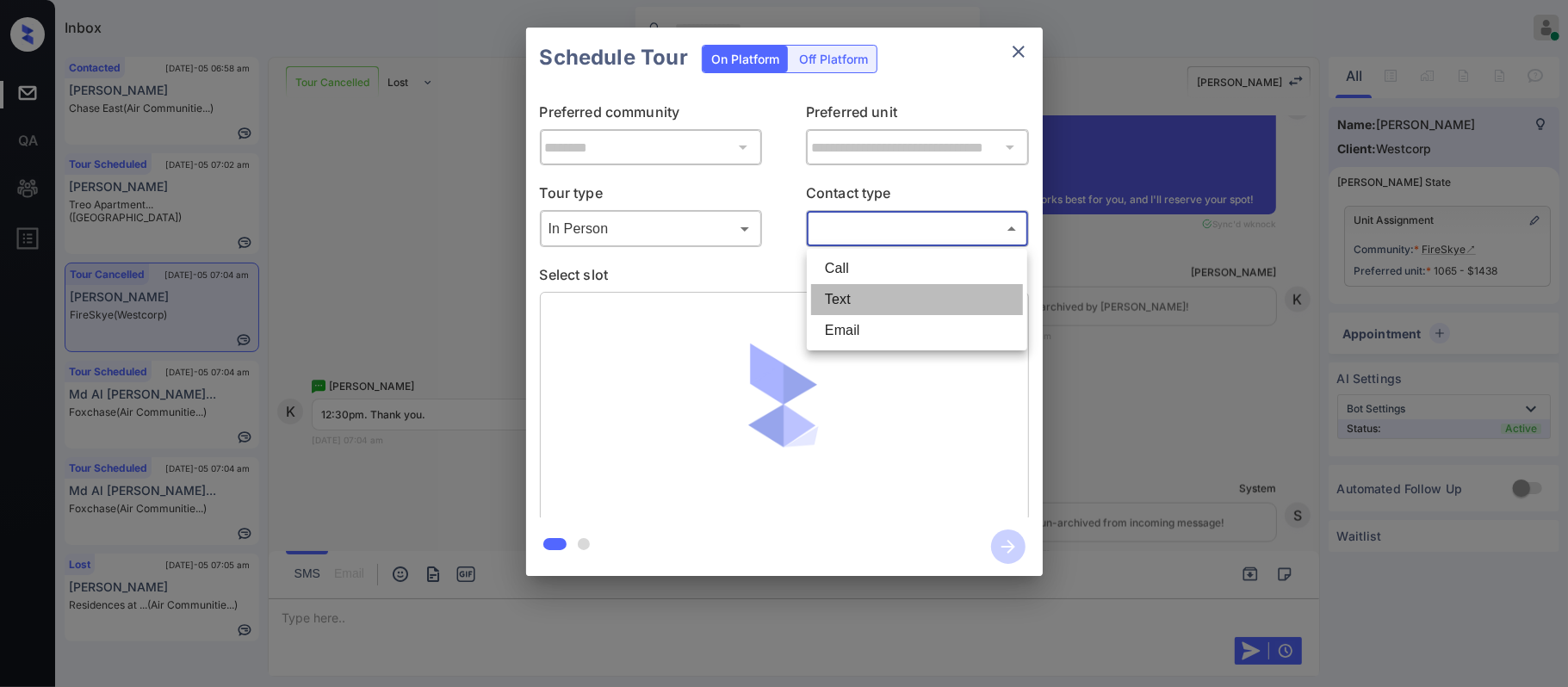 click on "Text" at bounding box center [917, 300] 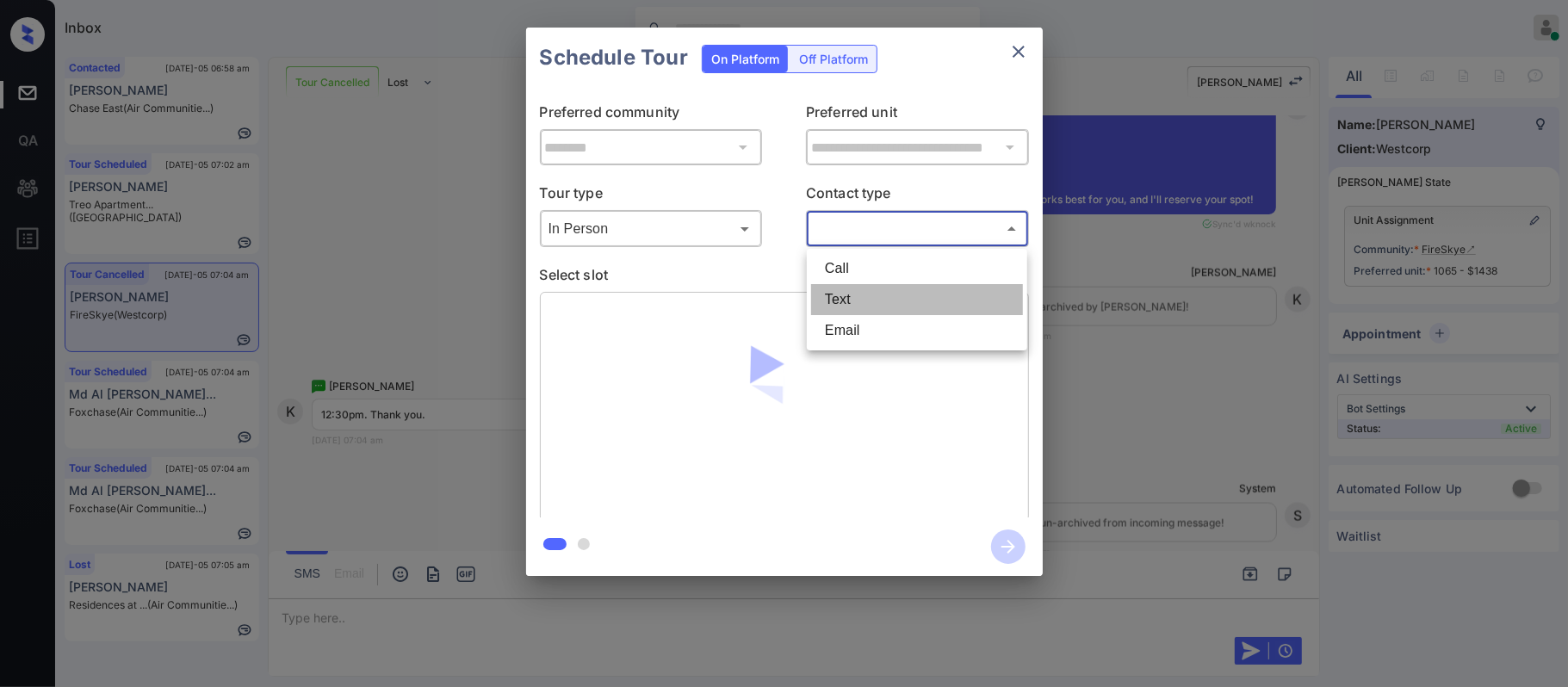 type on "****" 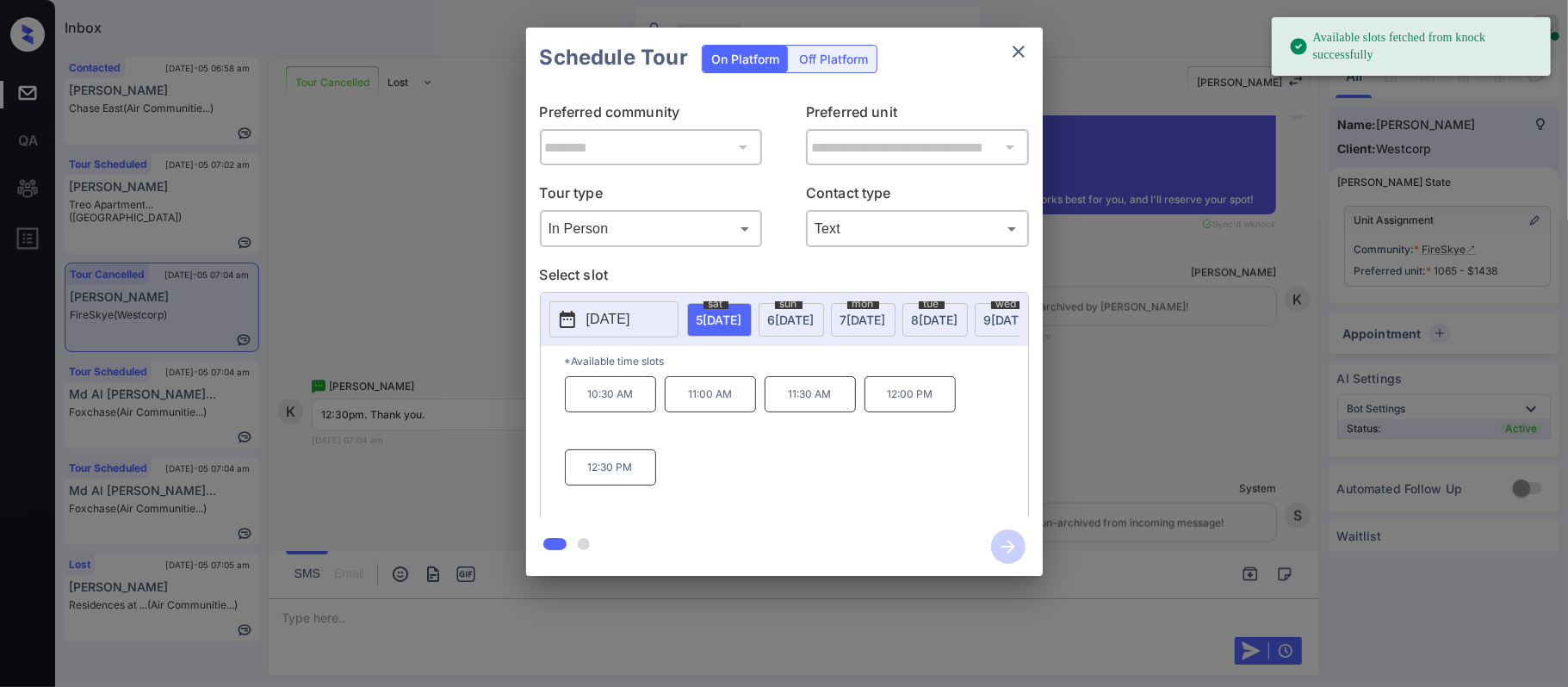 click on "sun 6 JUL" at bounding box center (791, 319) 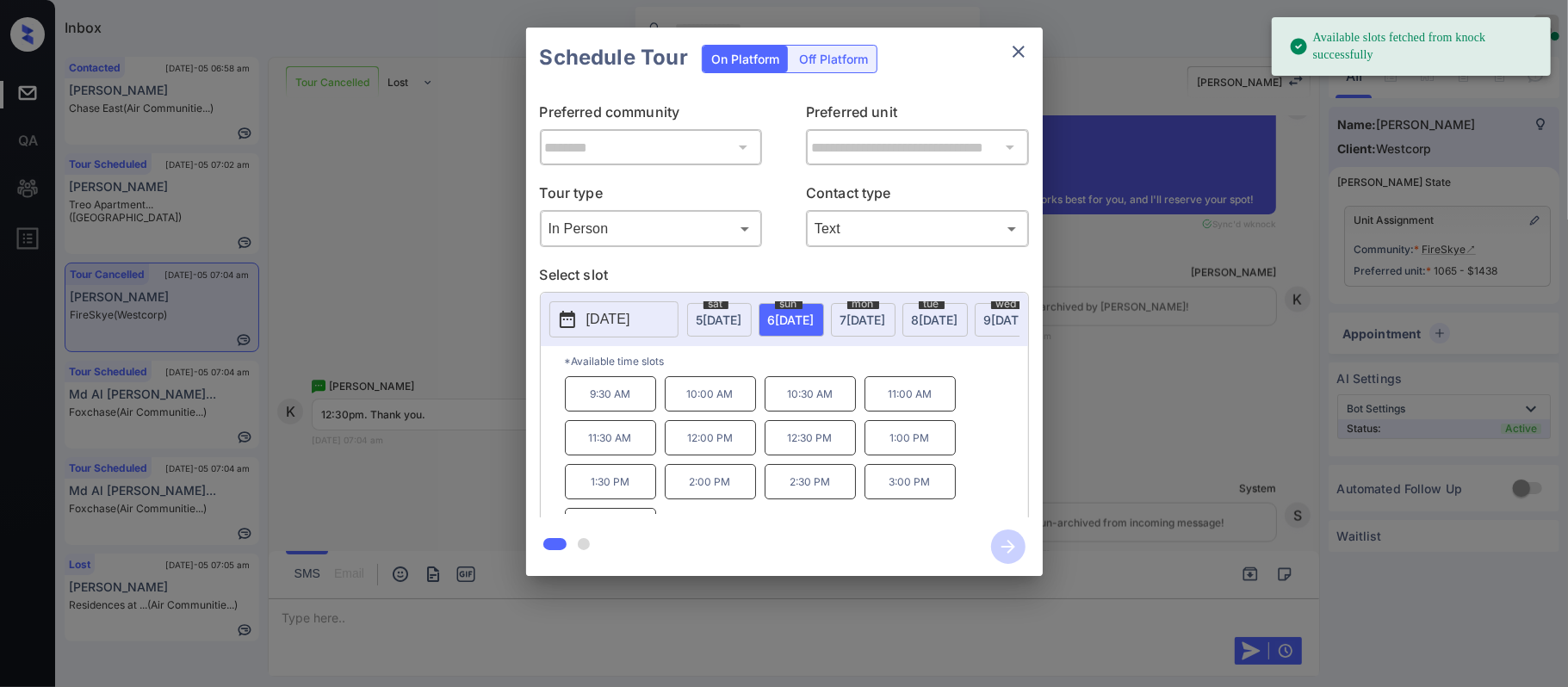 click on "7 JUL" at bounding box center [719, 319] 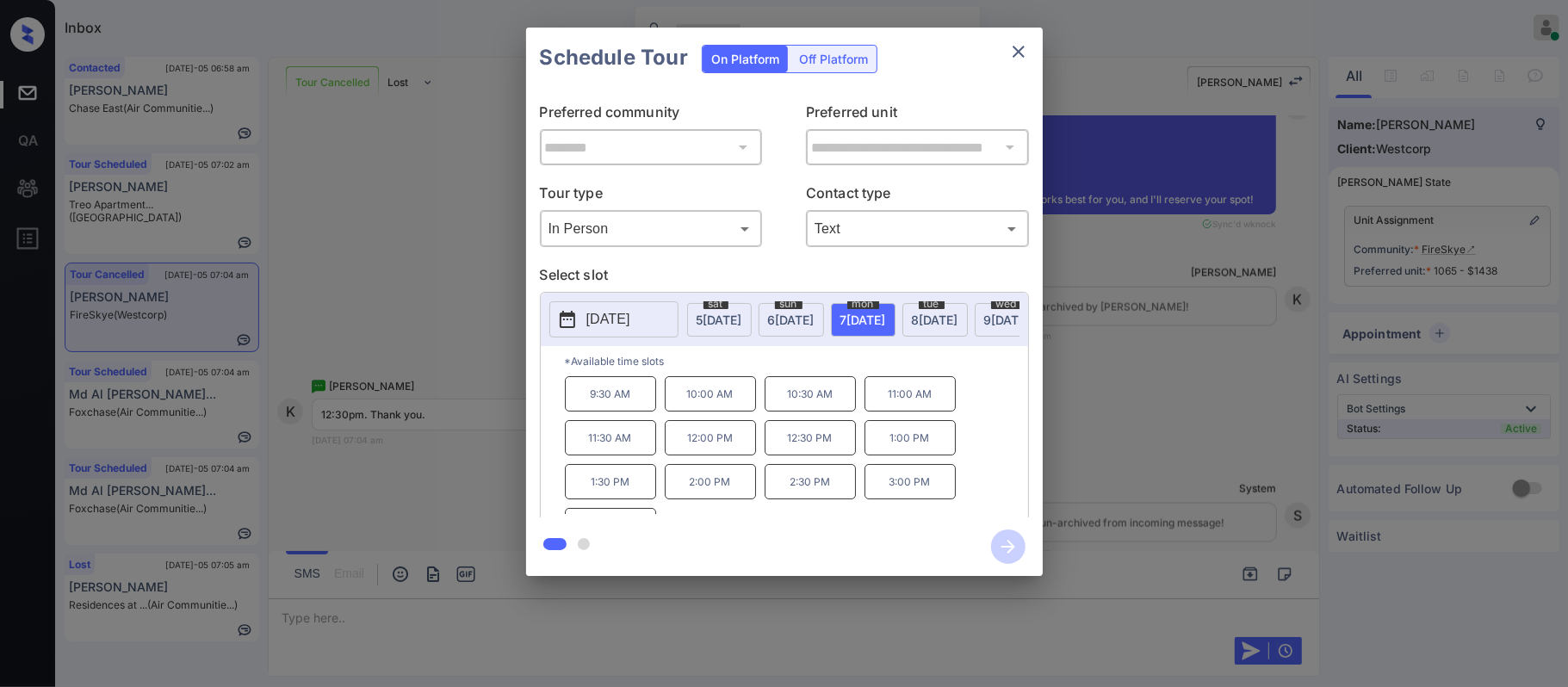click on "12:30 PM" at bounding box center [810, 437] 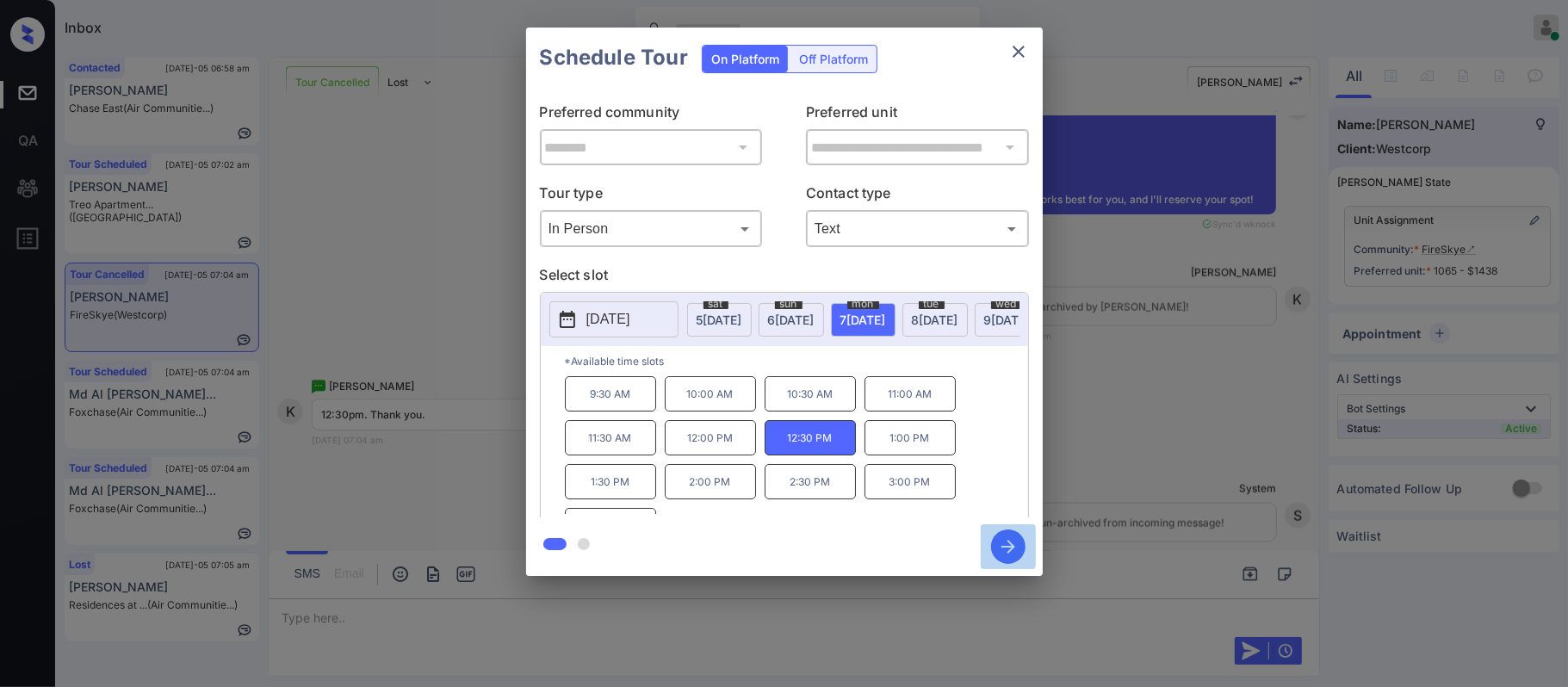 click 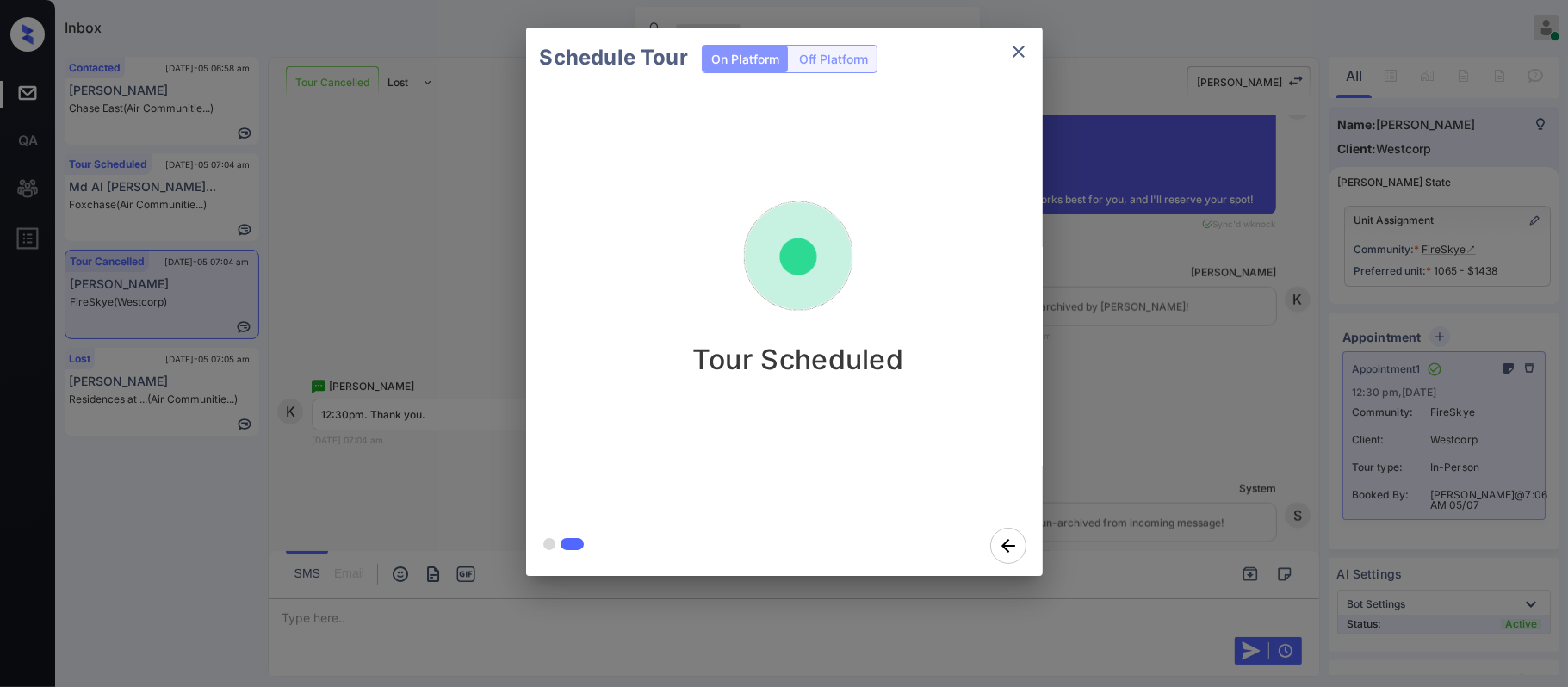 click on "Schedule Tour On Platform Off Platform Tour Scheduled" at bounding box center [784, 301] 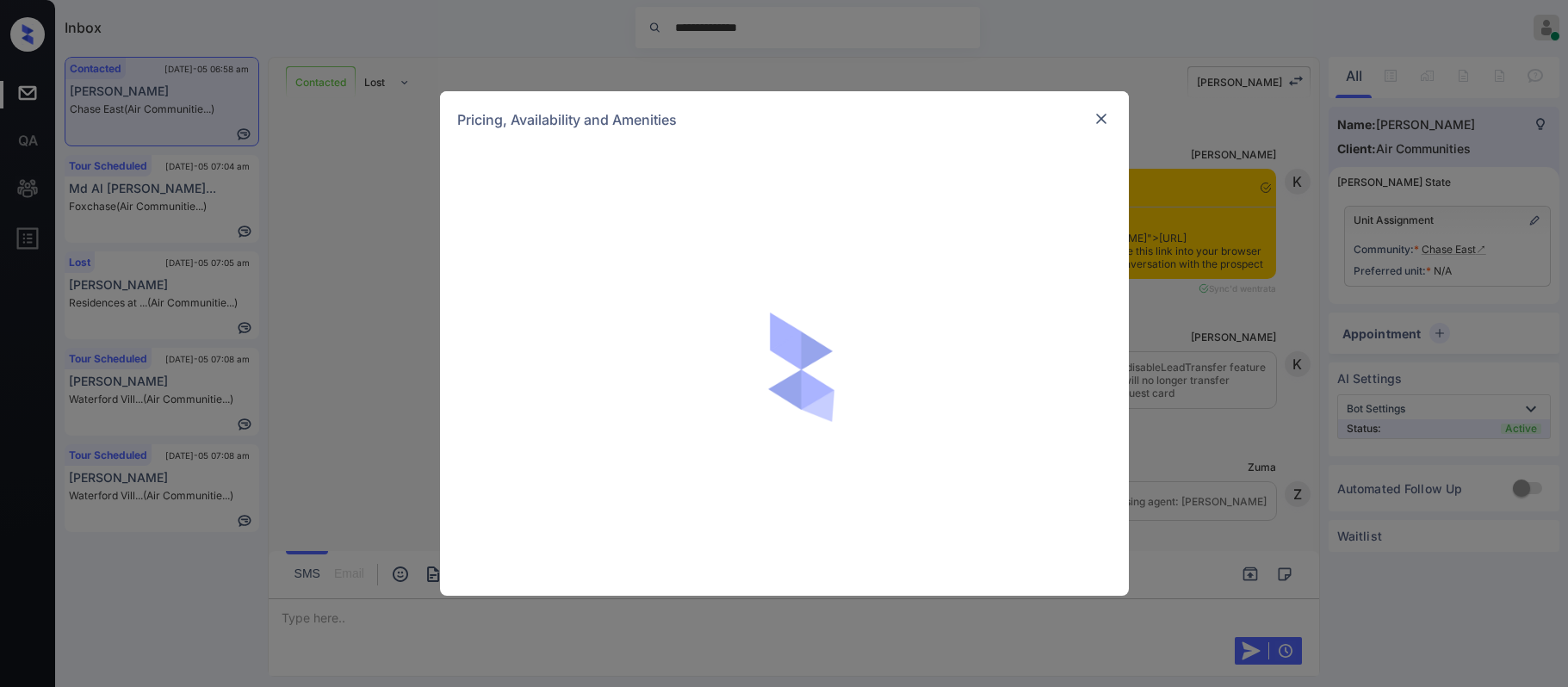 scroll, scrollTop: 0, scrollLeft: 0, axis: both 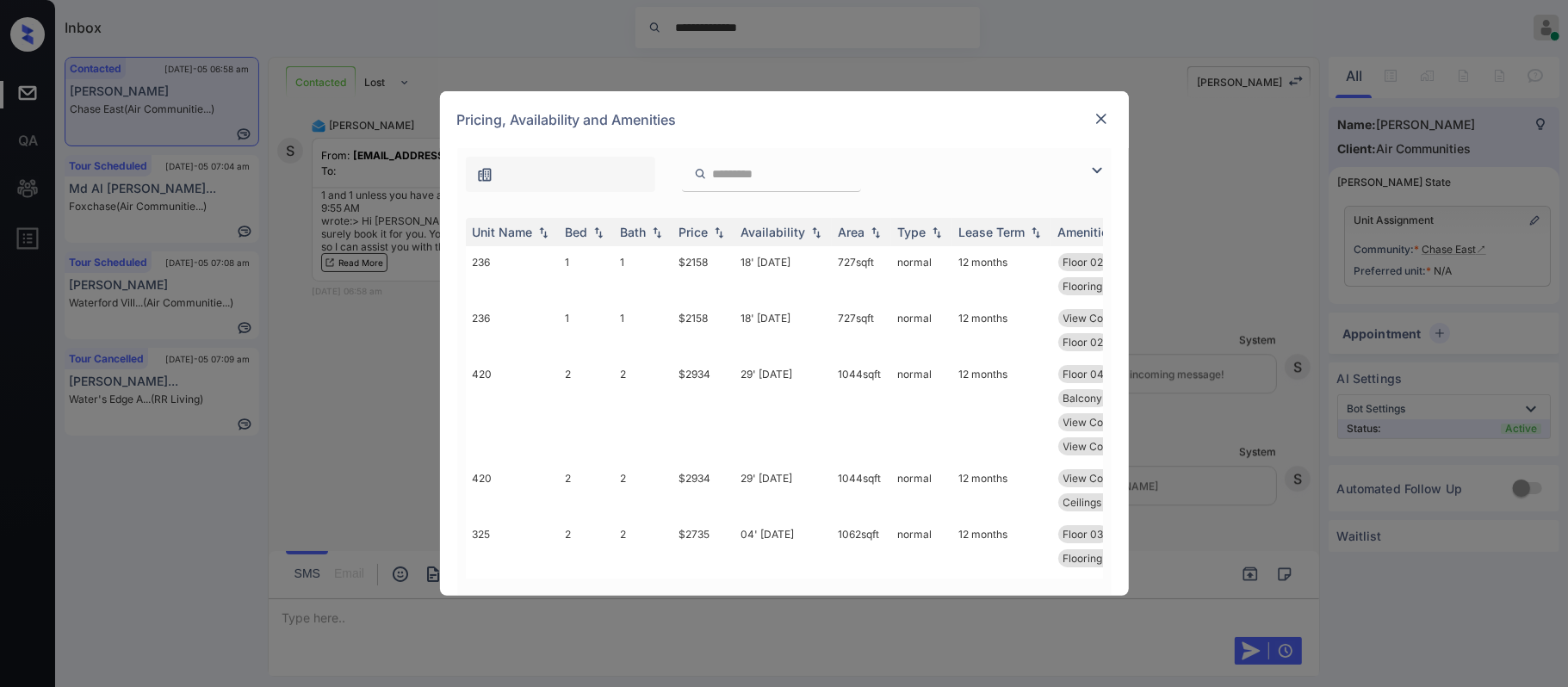 click on "Price" at bounding box center (694, 232) 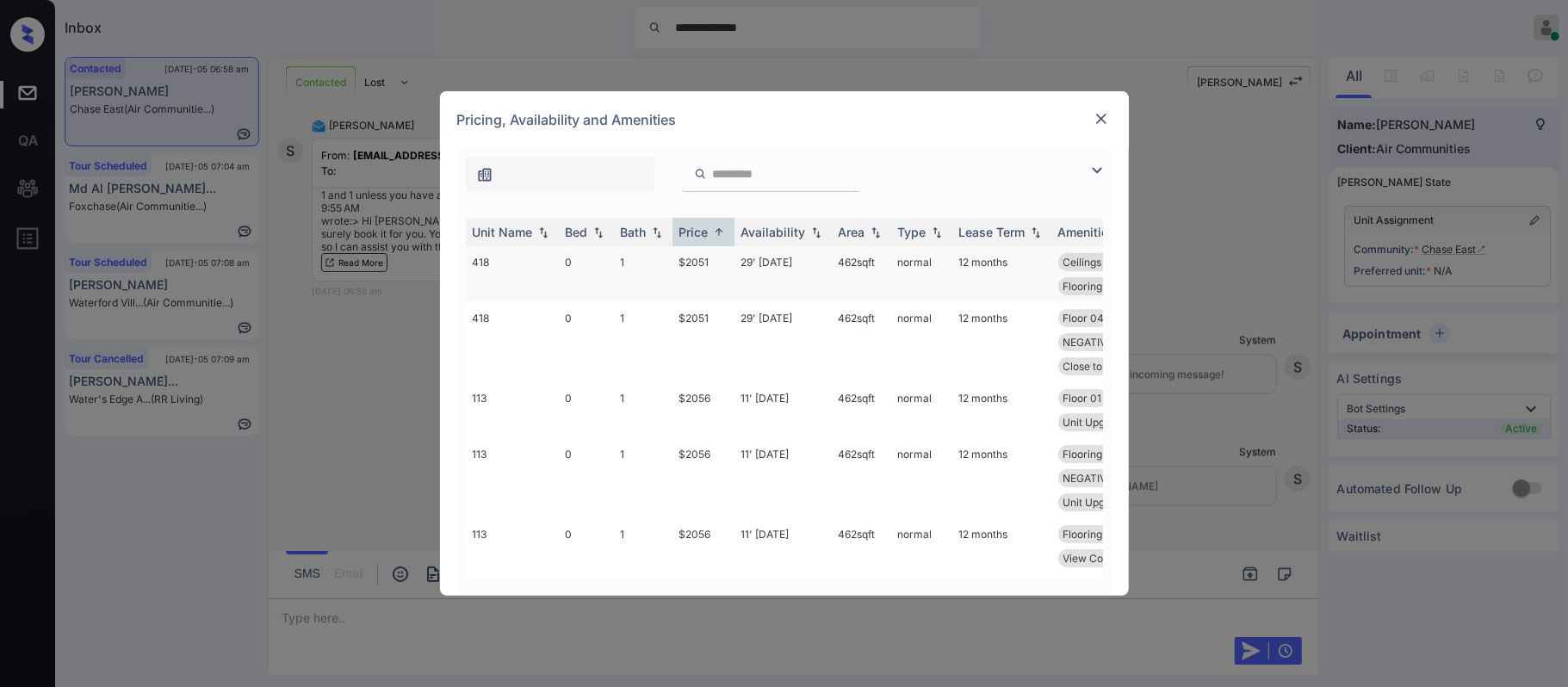 click on "$2051" at bounding box center (703, 274) 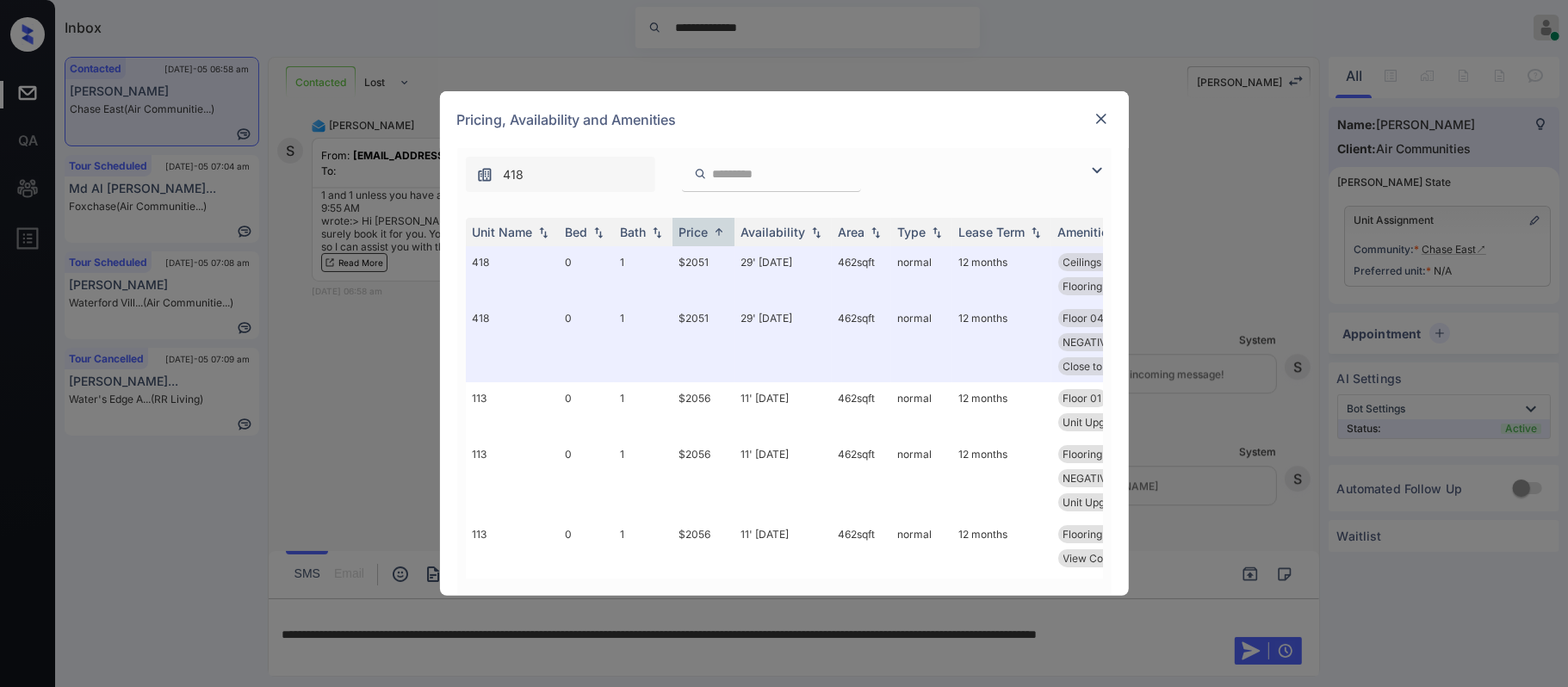scroll, scrollTop: 300, scrollLeft: 0, axis: vertical 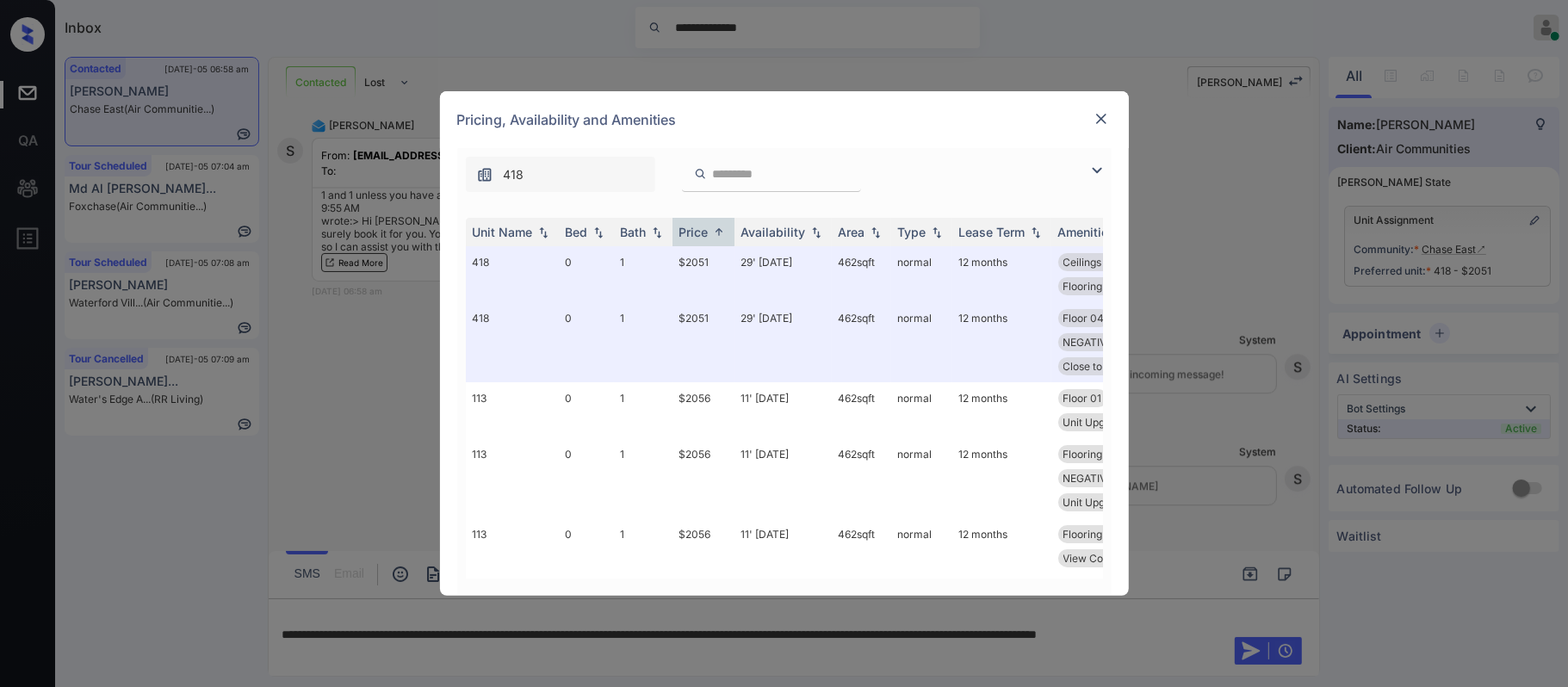 click 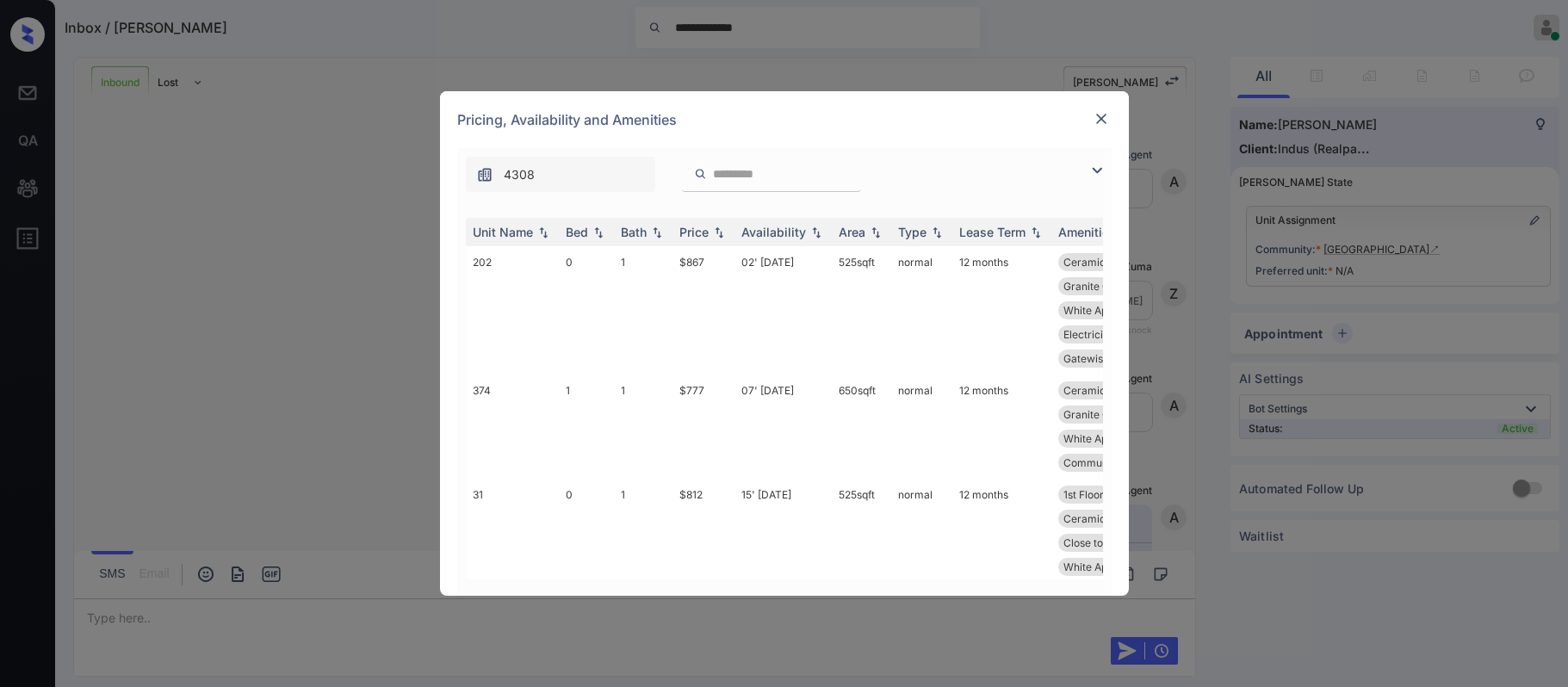 scroll, scrollTop: 0, scrollLeft: 0, axis: both 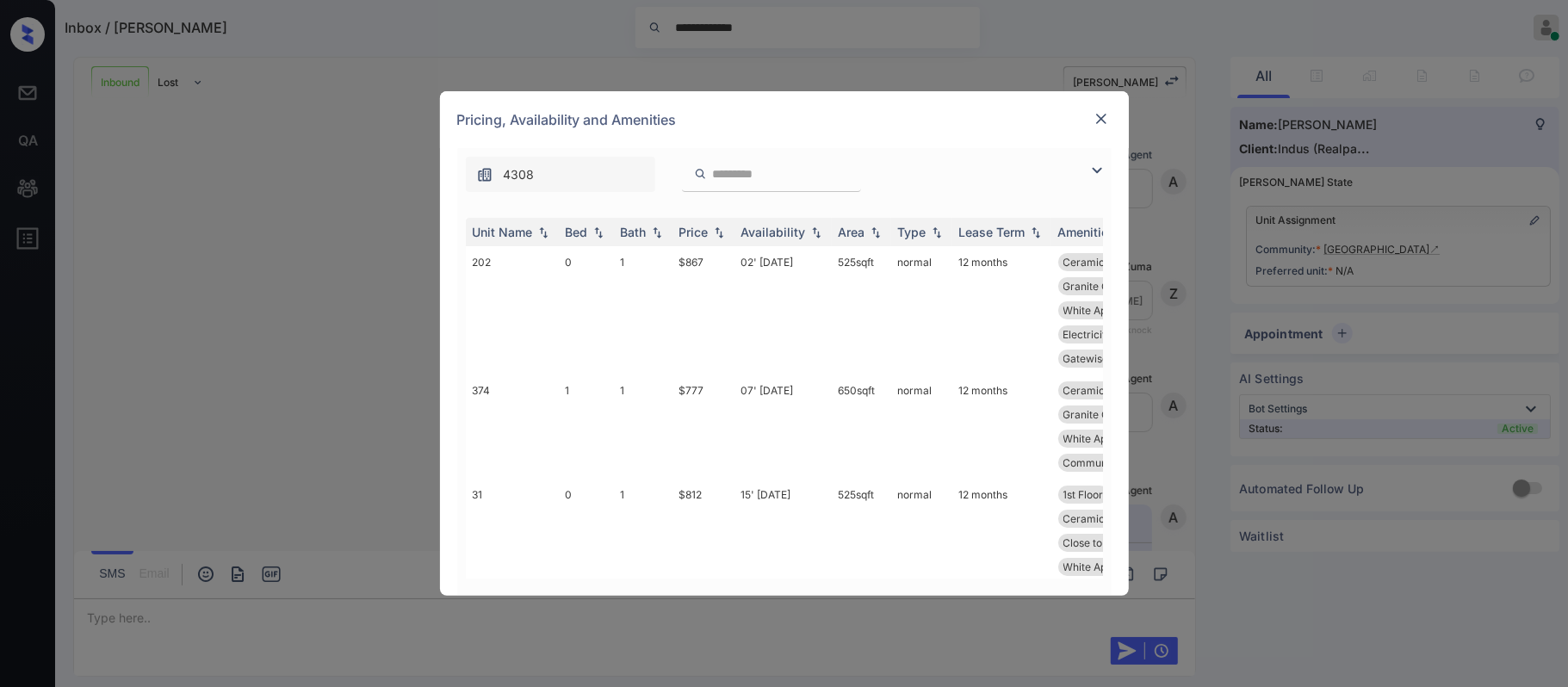 click on "Price" at bounding box center [703, 232] 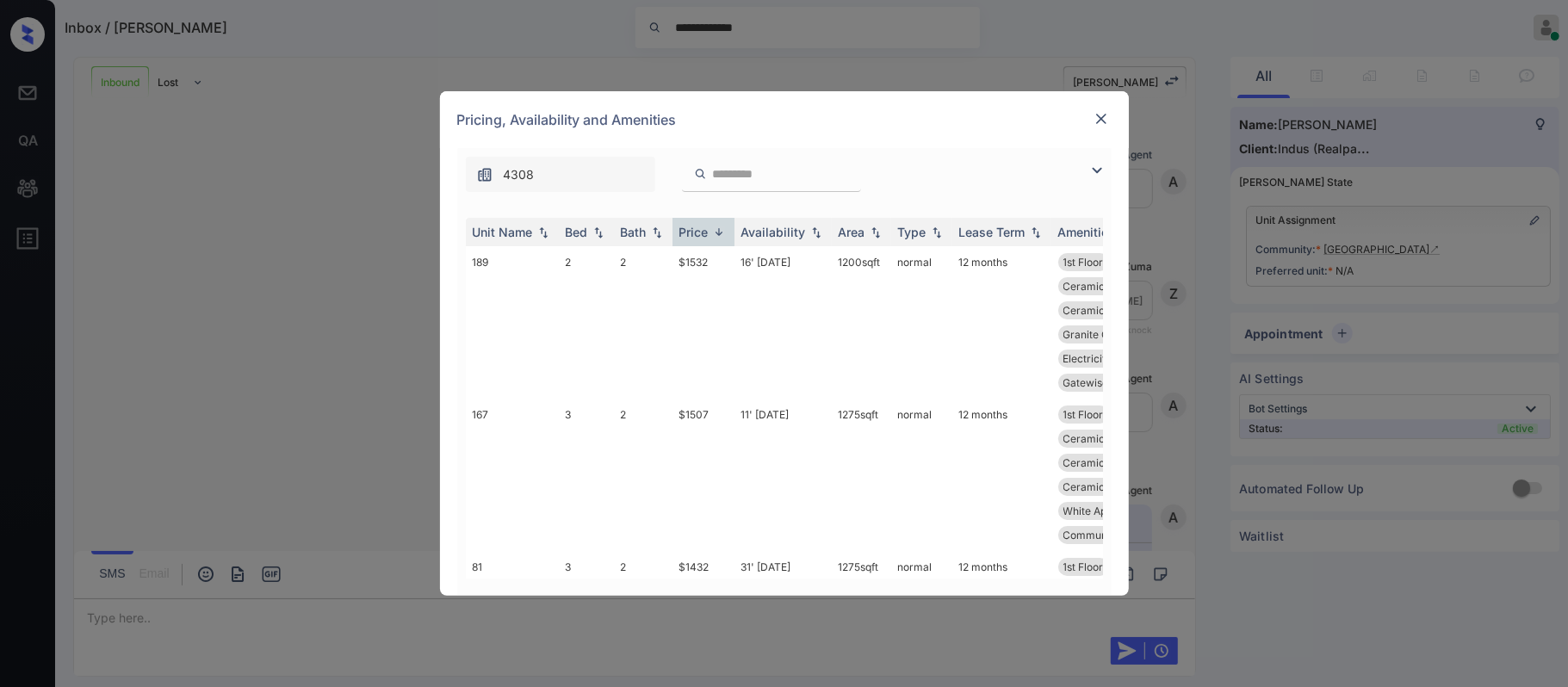 scroll, scrollTop: 511, scrollLeft: 0, axis: vertical 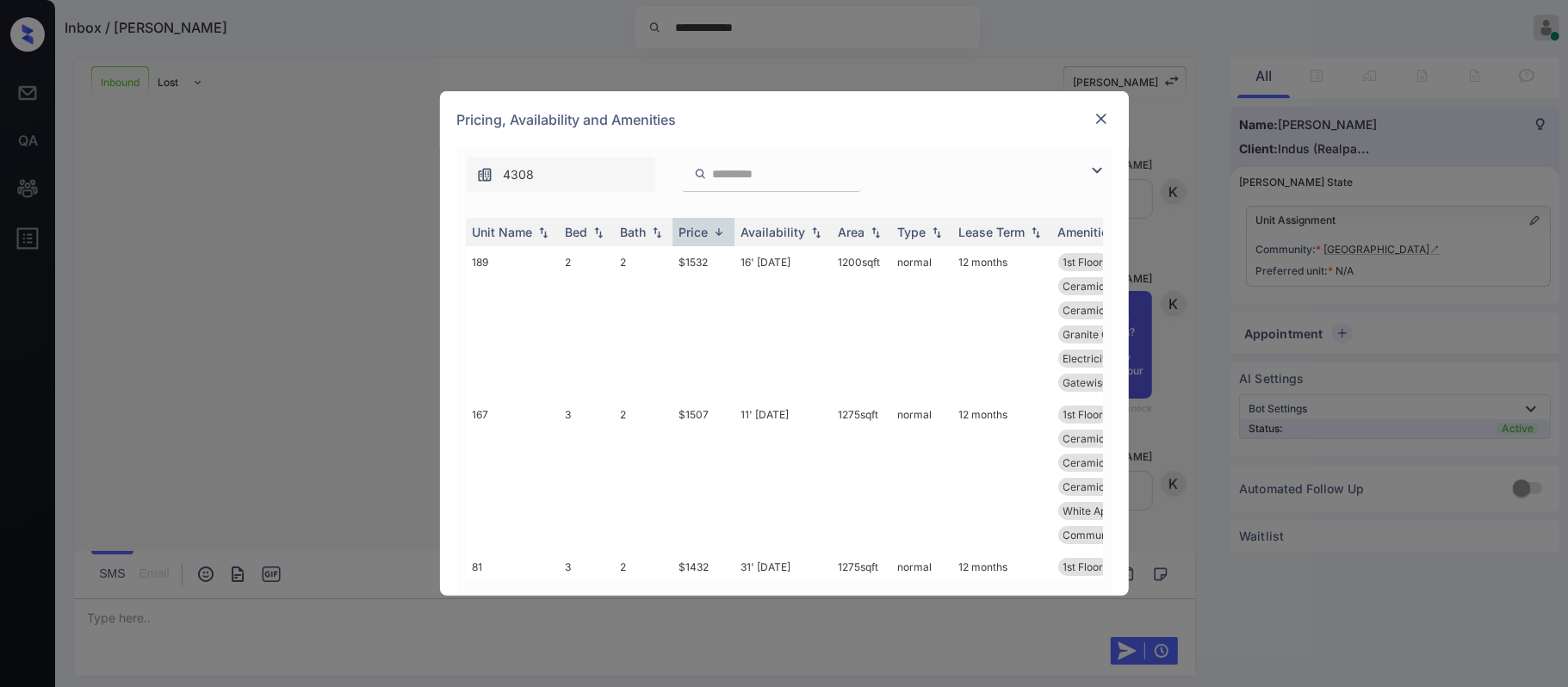 click at bounding box center [719, 232] 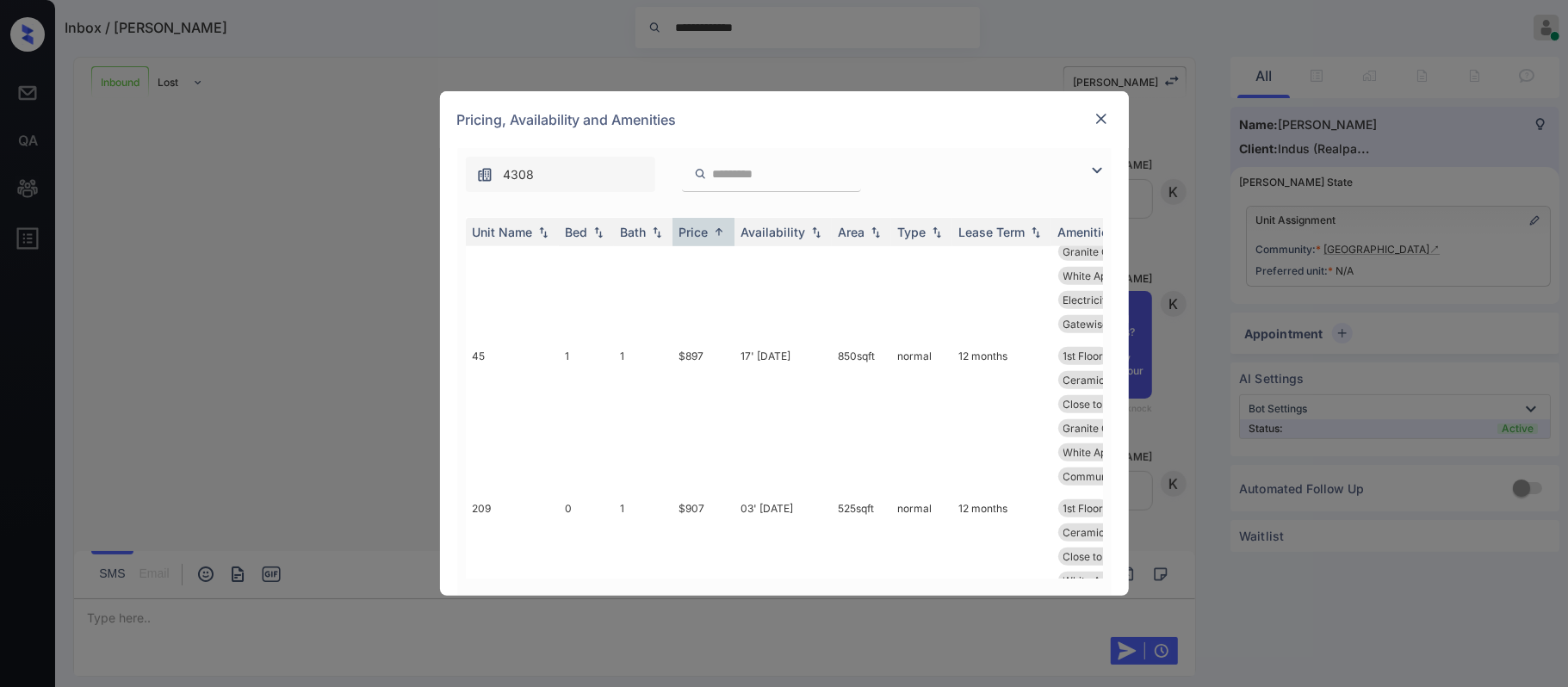 scroll, scrollTop: 956, scrollLeft: 0, axis: vertical 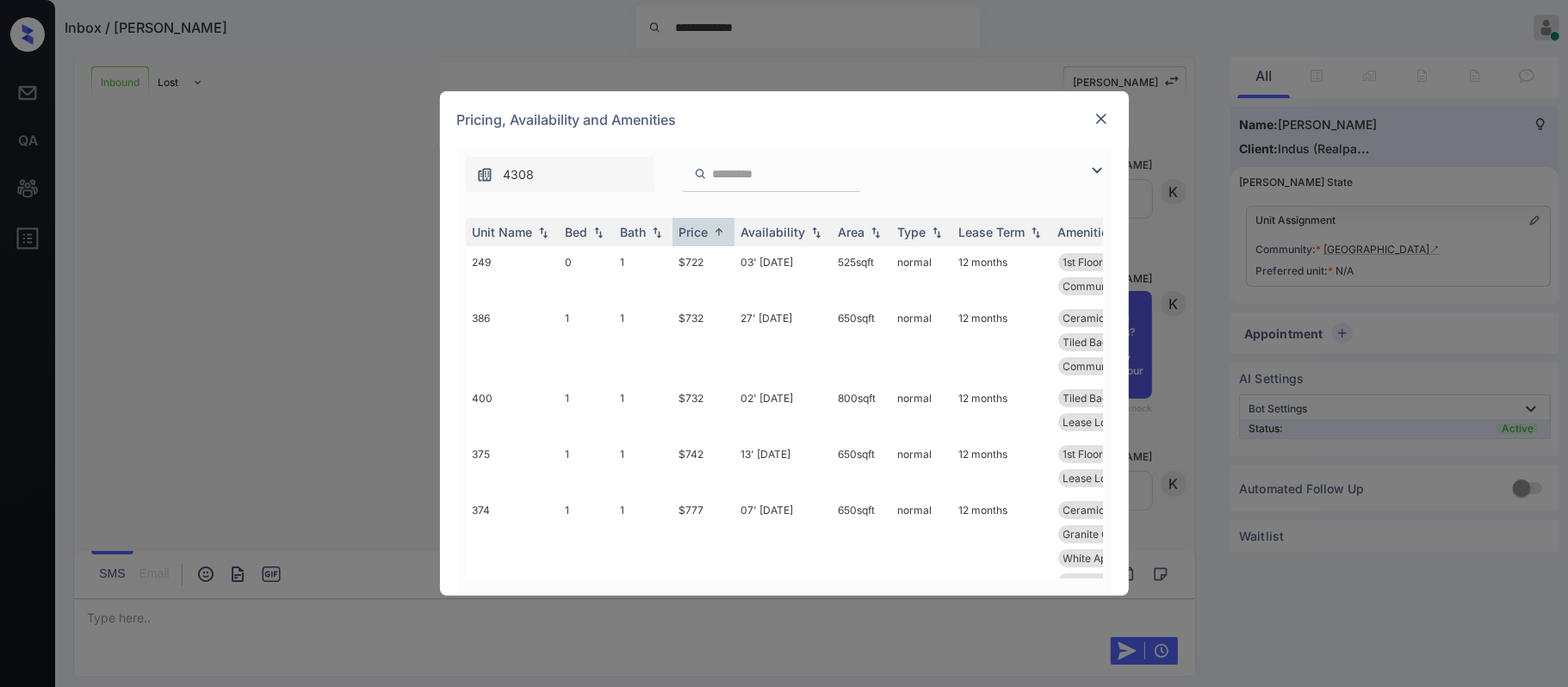 click on "**********" at bounding box center [784, 344] 